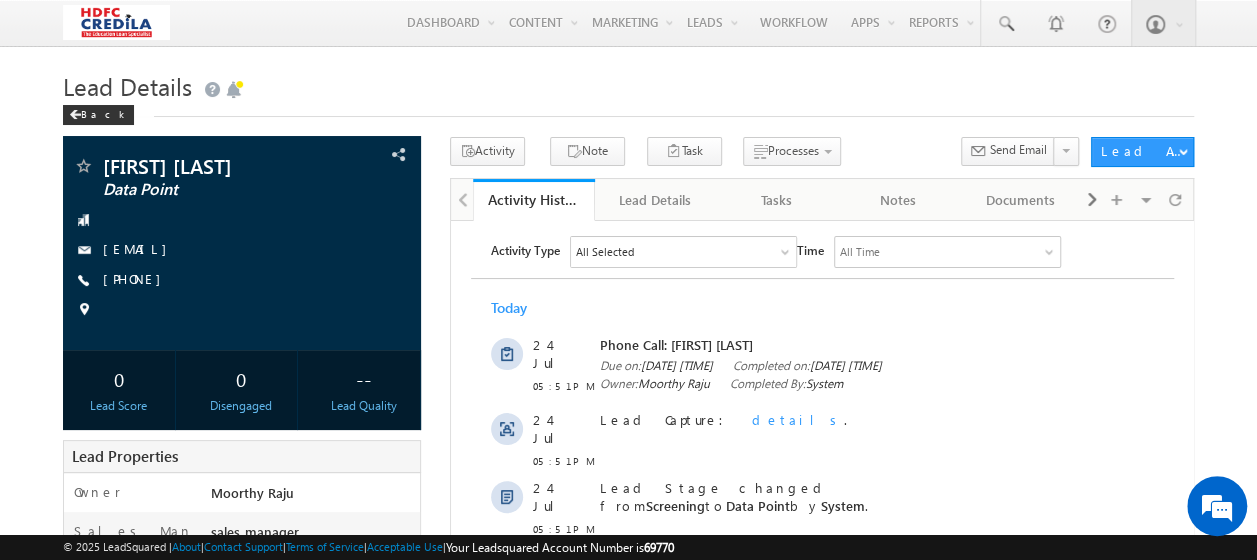 scroll, scrollTop: 0, scrollLeft: 0, axis: both 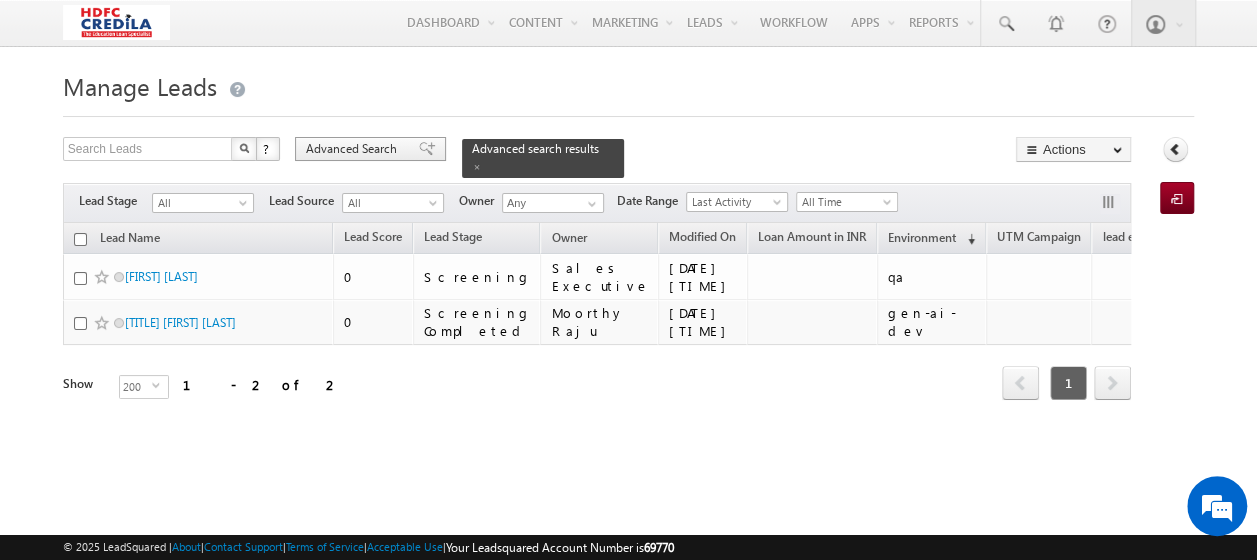 click on "Advanced Search" at bounding box center (354, 149) 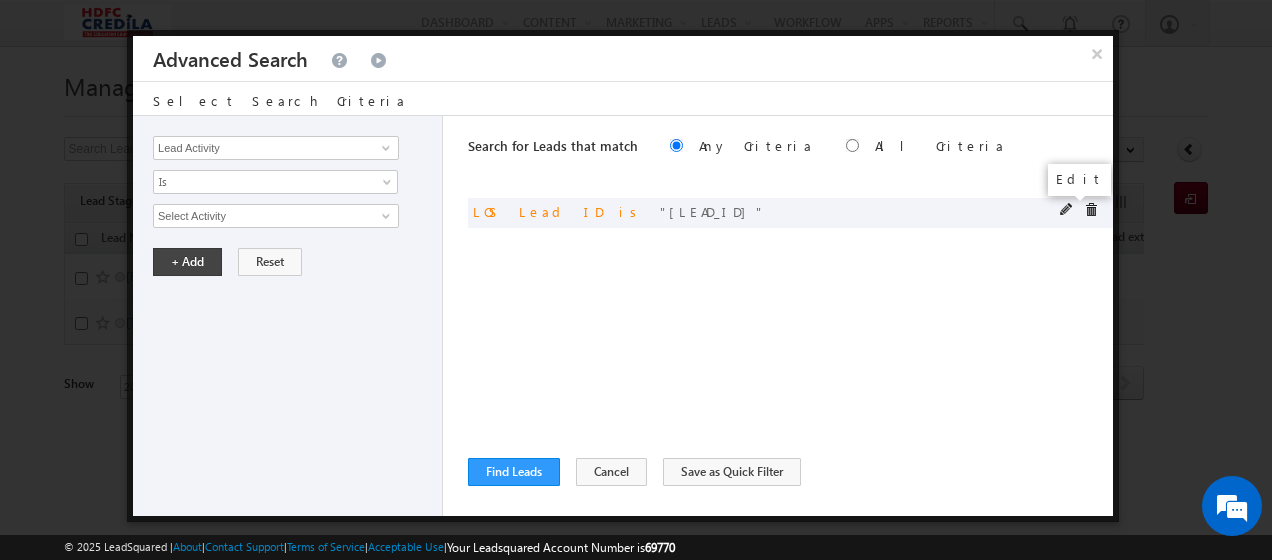 click at bounding box center [1067, 210] 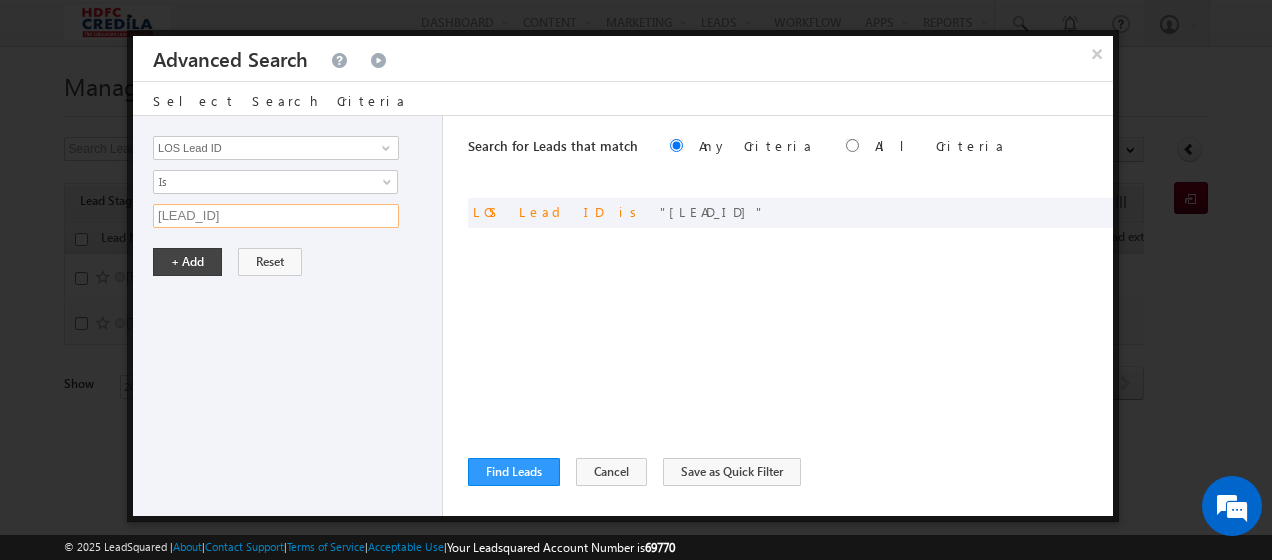 drag, startPoint x: 276, startPoint y: 209, endPoint x: 96, endPoint y: 218, distance: 180.22485 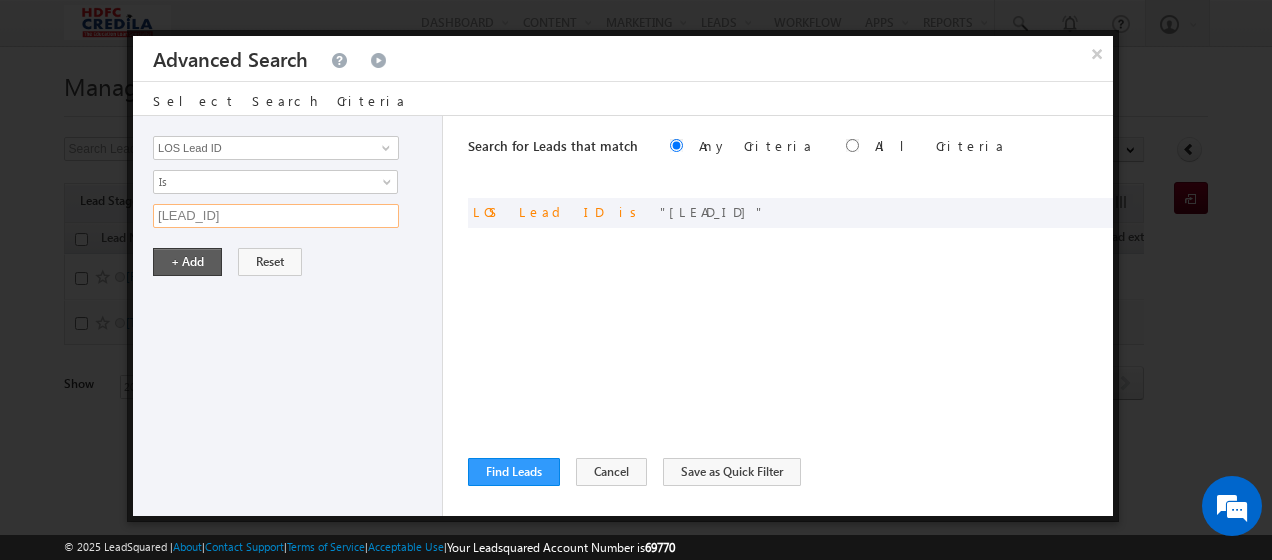 type on "L250714000002" 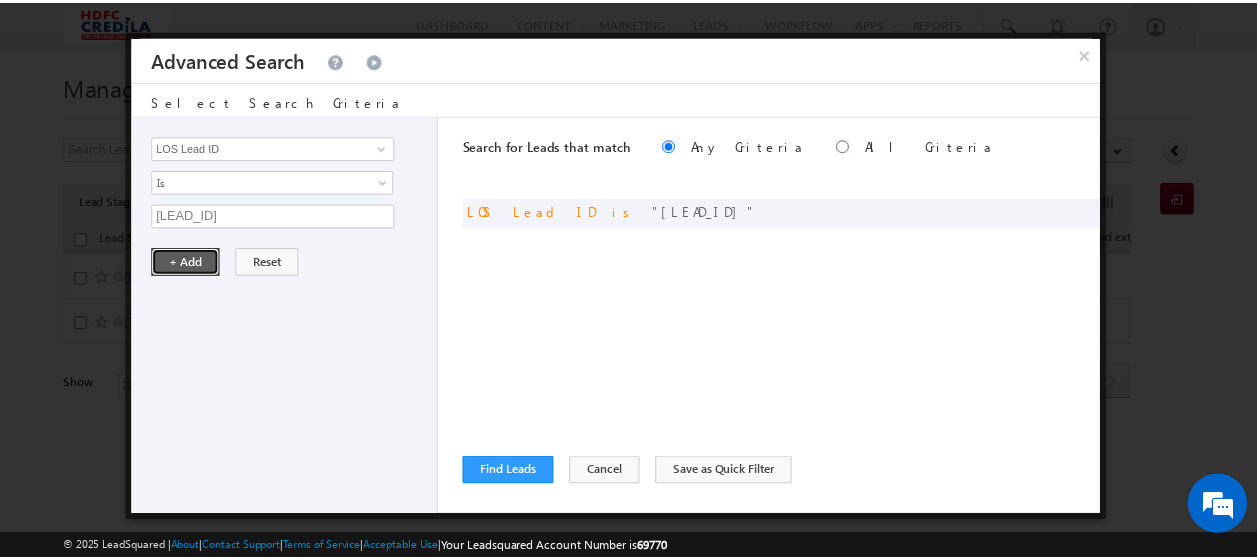 scroll, scrollTop: 0, scrollLeft: 0, axis: both 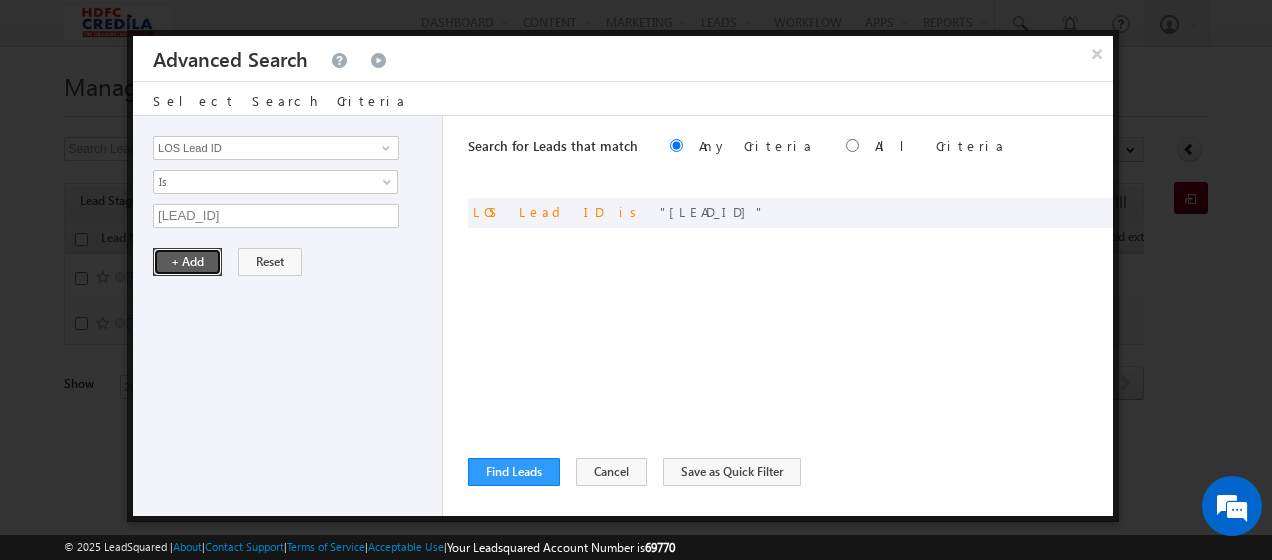click on "+ Add" at bounding box center [187, 262] 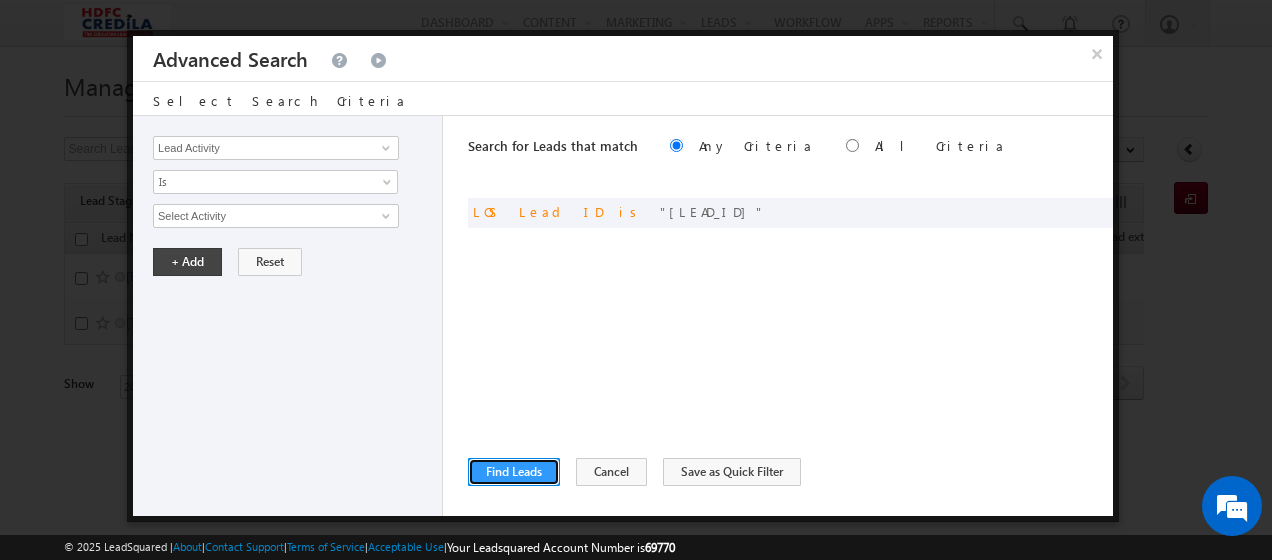 drag, startPoint x: 528, startPoint y: 462, endPoint x: 526, endPoint y: 428, distance: 34.058773 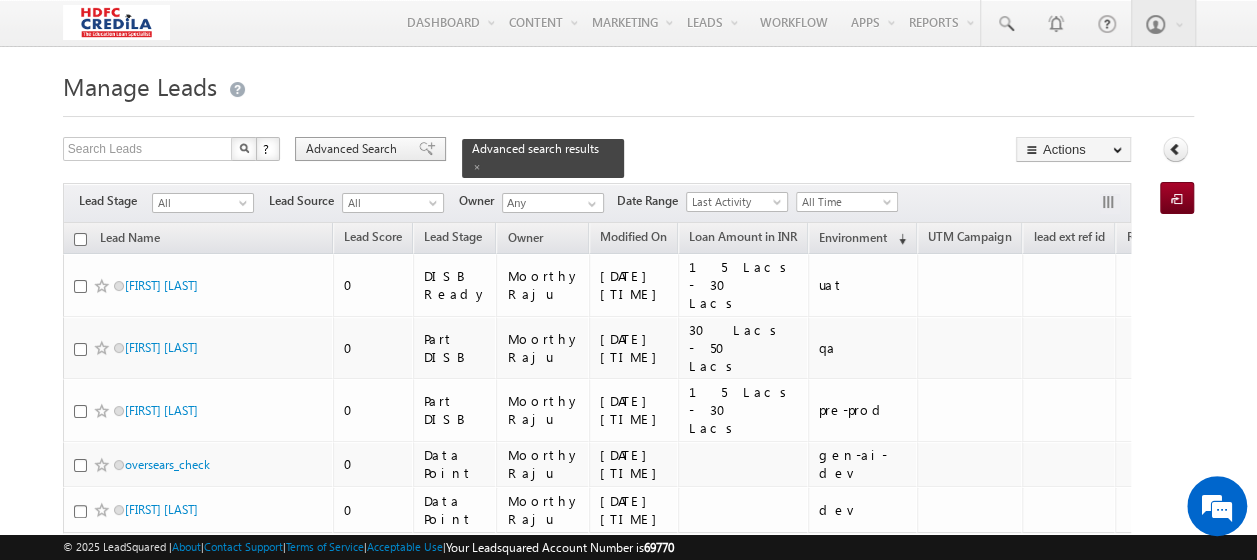 click on "Advanced Search" at bounding box center [354, 149] 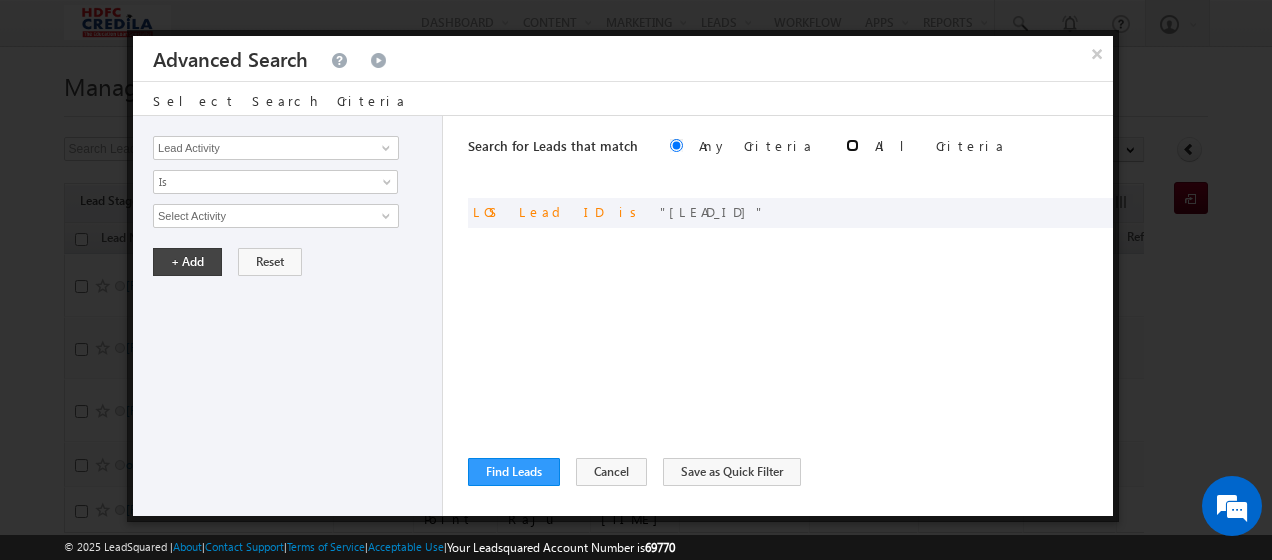 click at bounding box center (852, 145) 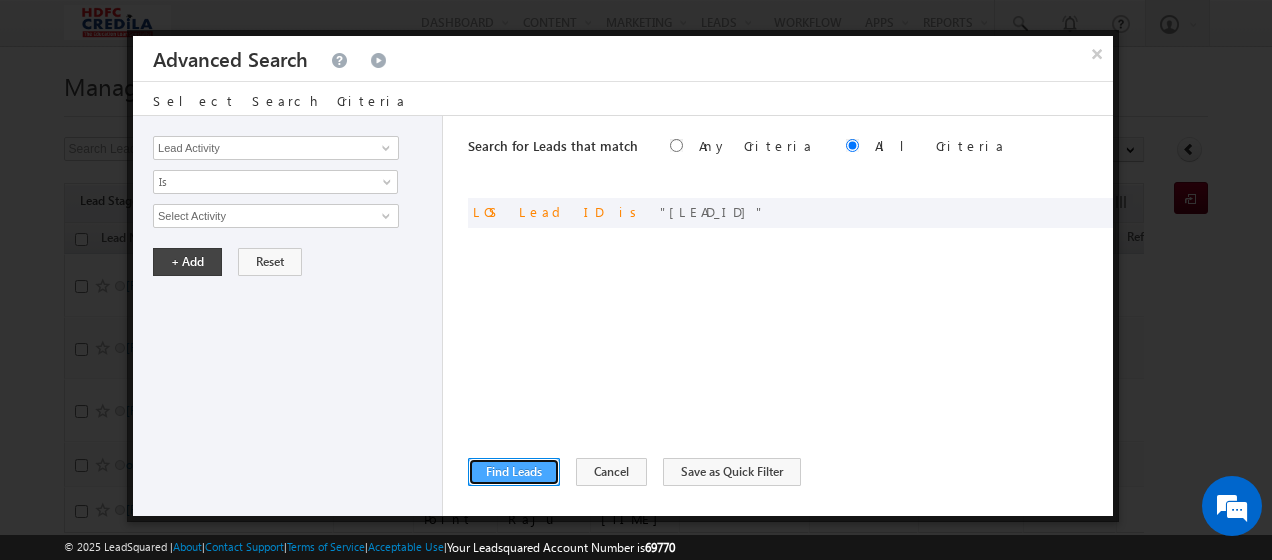 click on "Find Leads" at bounding box center (514, 472) 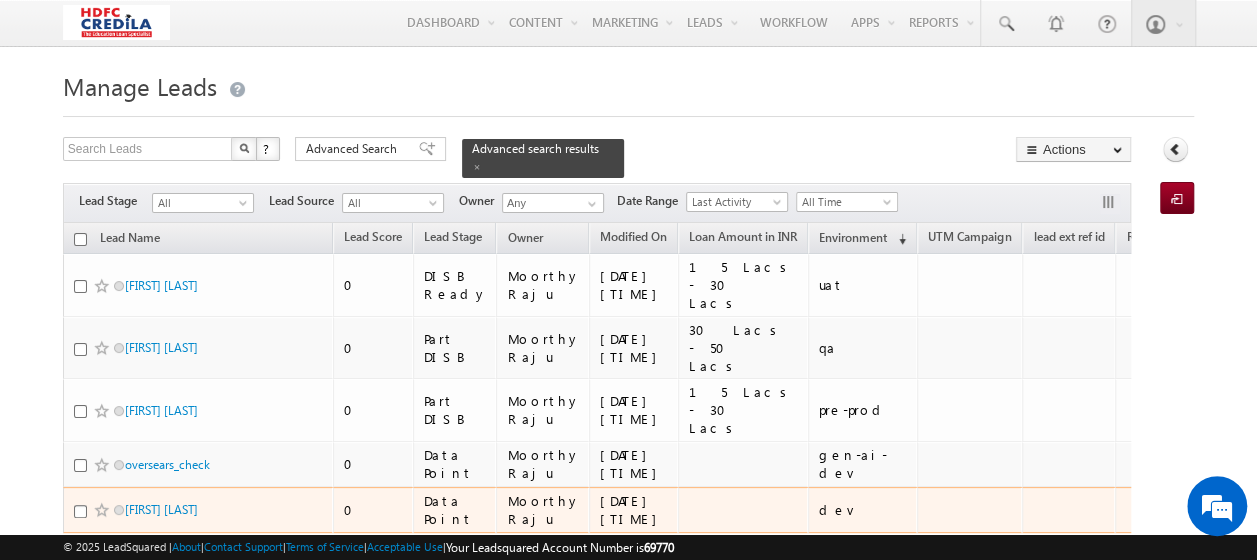 scroll, scrollTop: 0, scrollLeft: 0, axis: both 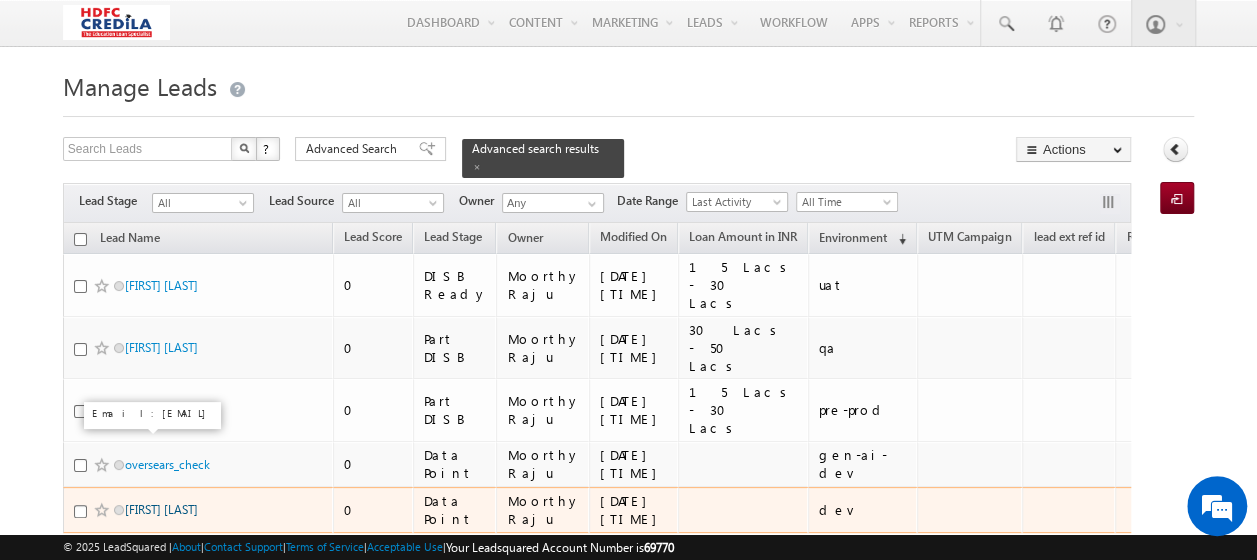 click on "snehal nn" at bounding box center [161, 509] 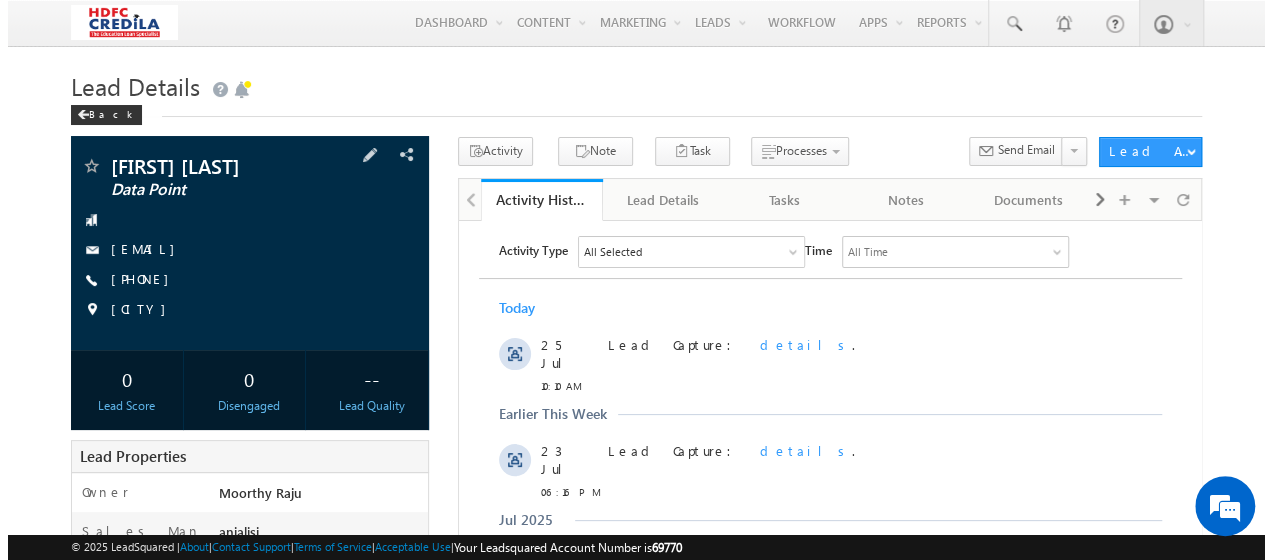 scroll, scrollTop: 0, scrollLeft: 0, axis: both 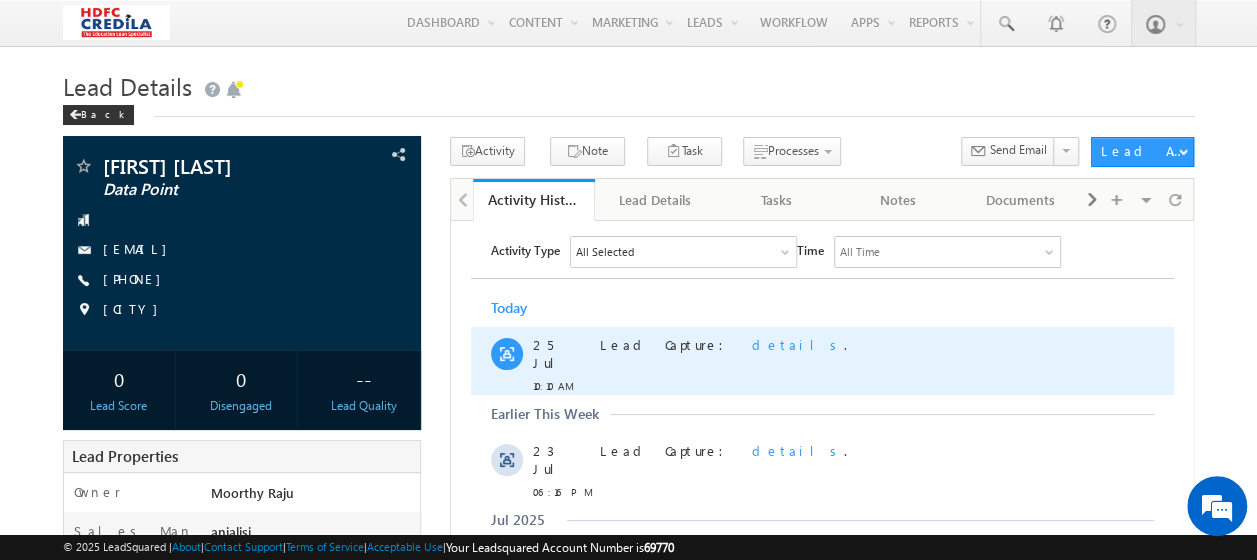 click on "details" at bounding box center (797, 343) 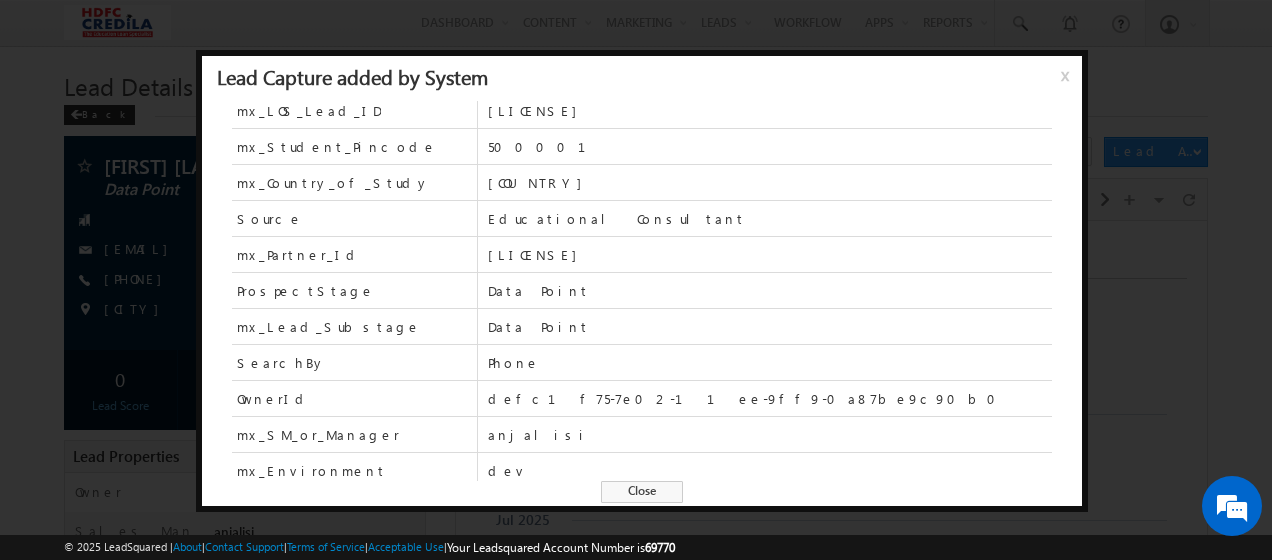 scroll, scrollTop: 118, scrollLeft: 0, axis: vertical 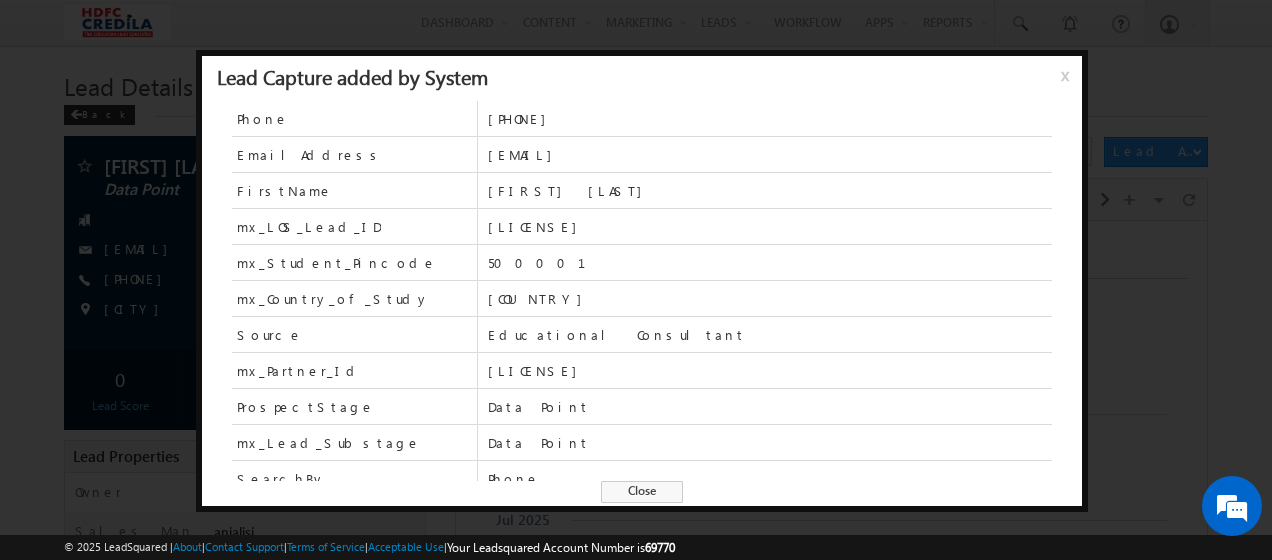 drag, startPoint x: 1060, startPoint y: 78, endPoint x: 992, endPoint y: 102, distance: 72.11102 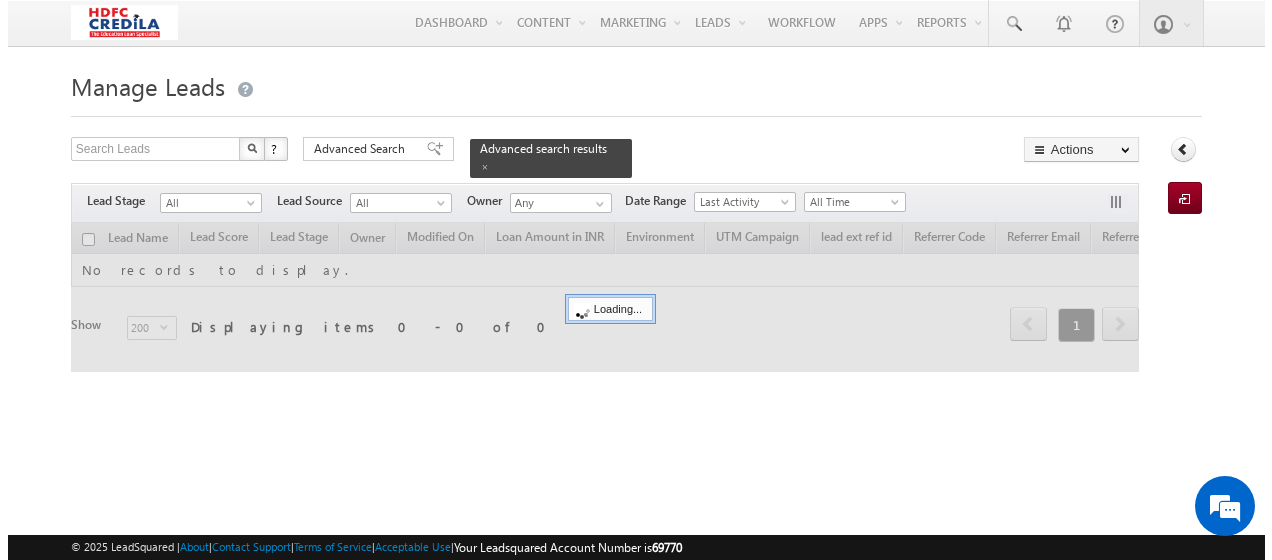 scroll, scrollTop: 0, scrollLeft: 0, axis: both 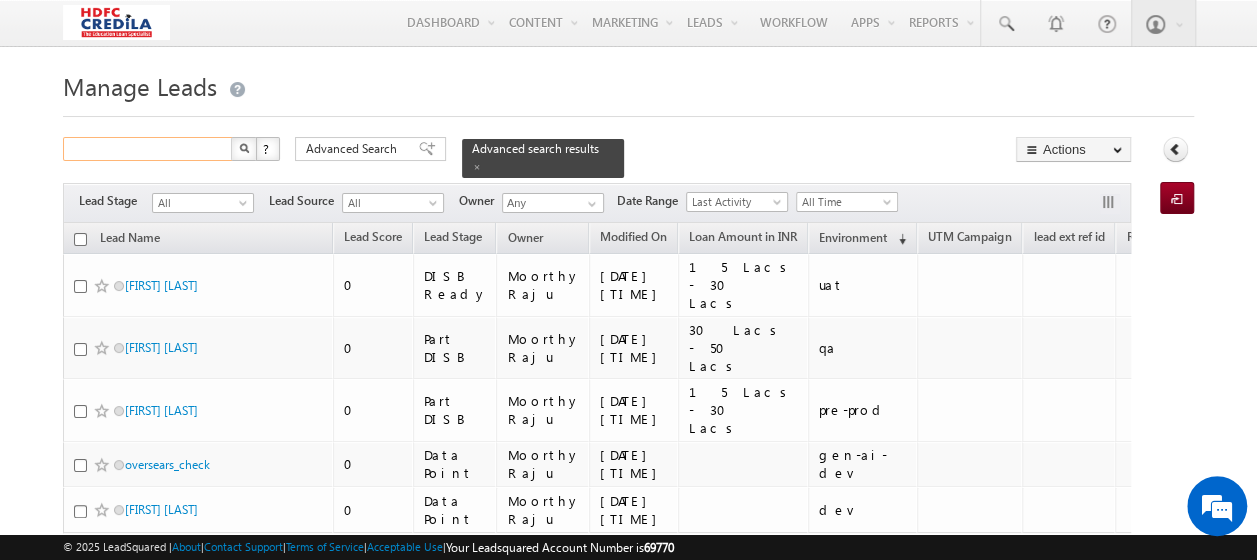 click at bounding box center [148, 149] 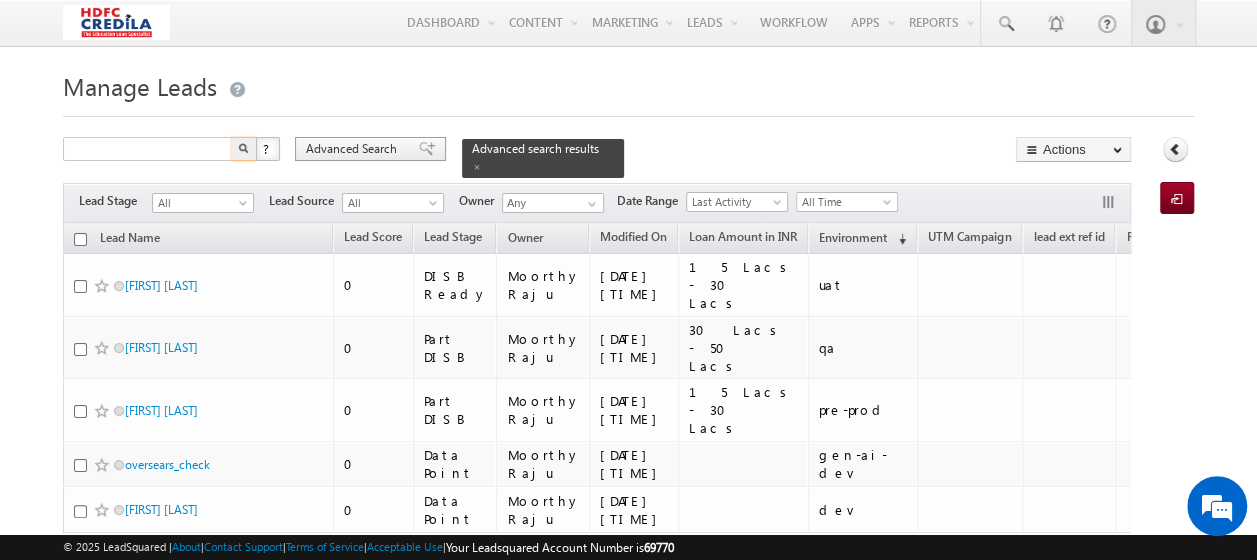 type on "Search Leads" 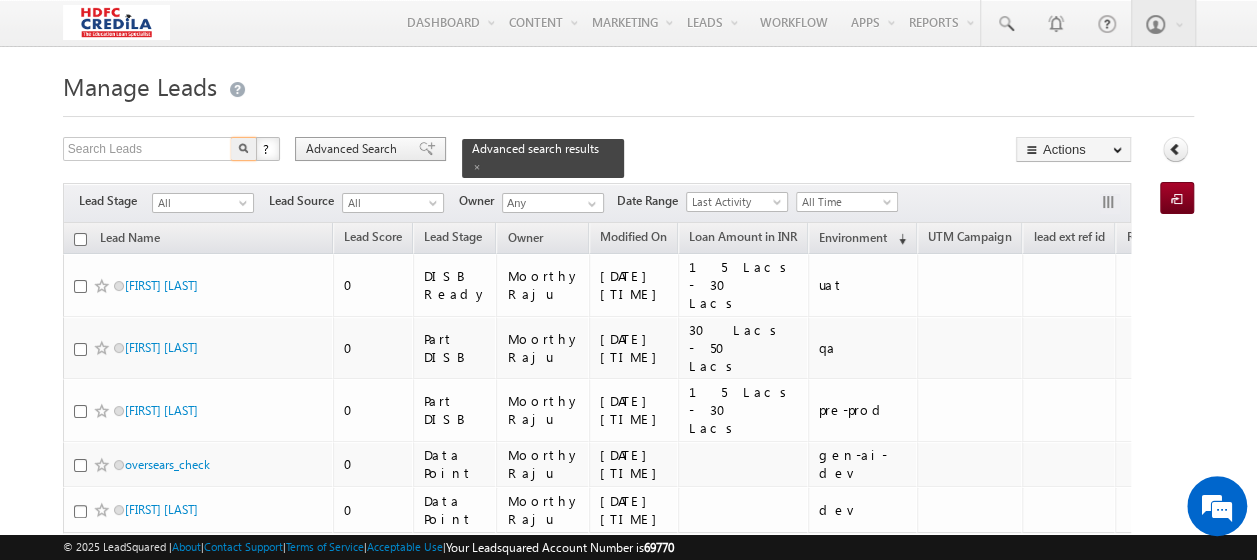 click at bounding box center (427, 149) 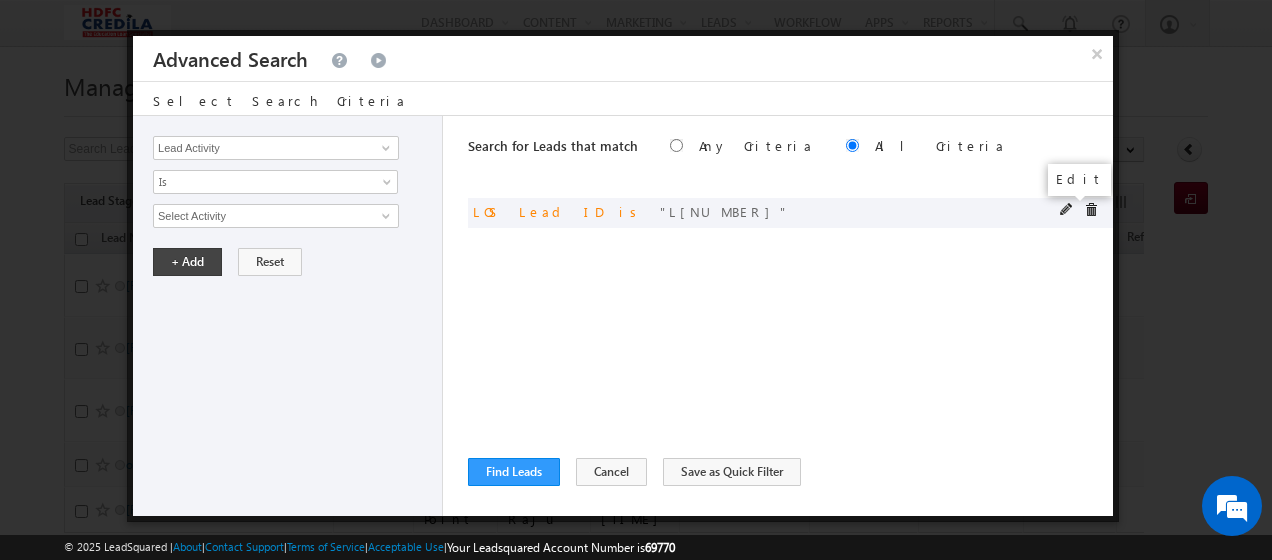 click at bounding box center (1067, 210) 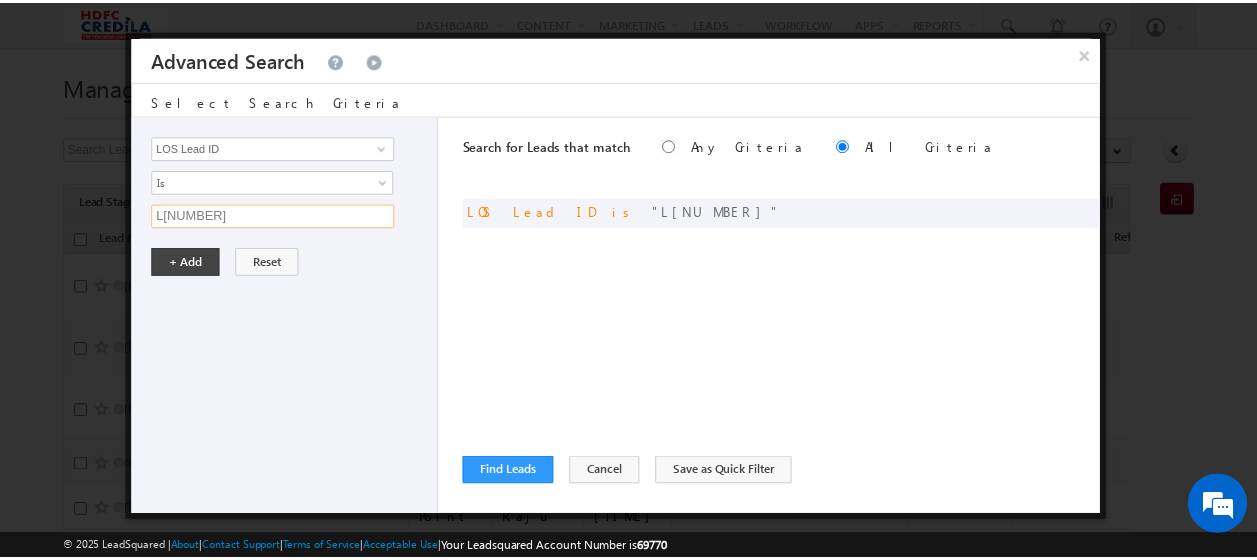scroll, scrollTop: 0, scrollLeft: 0, axis: both 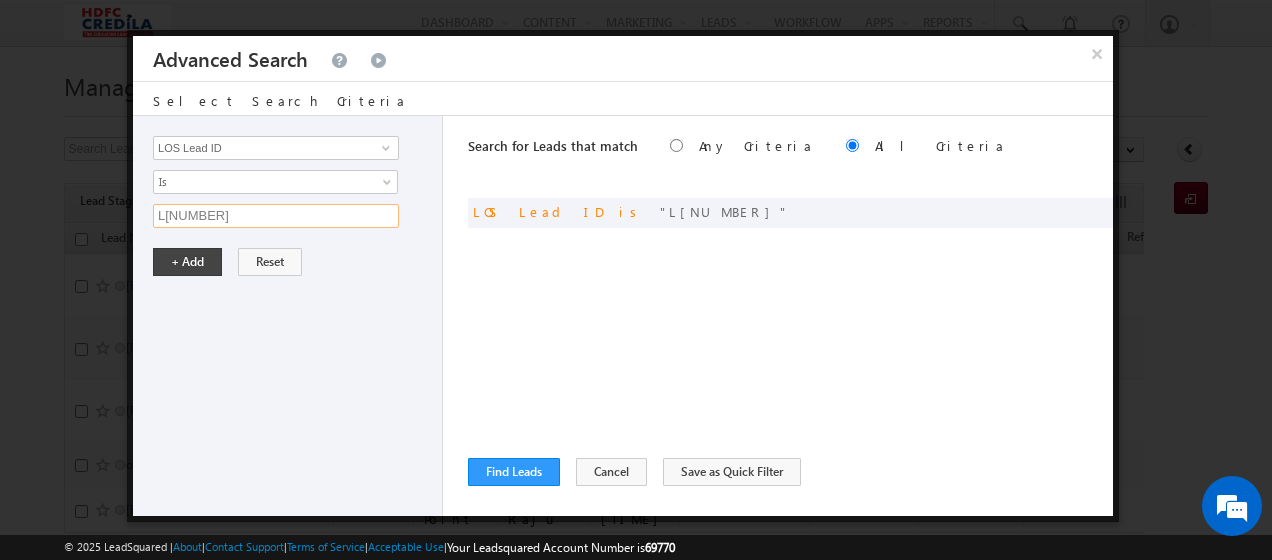 drag, startPoint x: 300, startPoint y: 214, endPoint x: -4, endPoint y: 212, distance: 304.0066 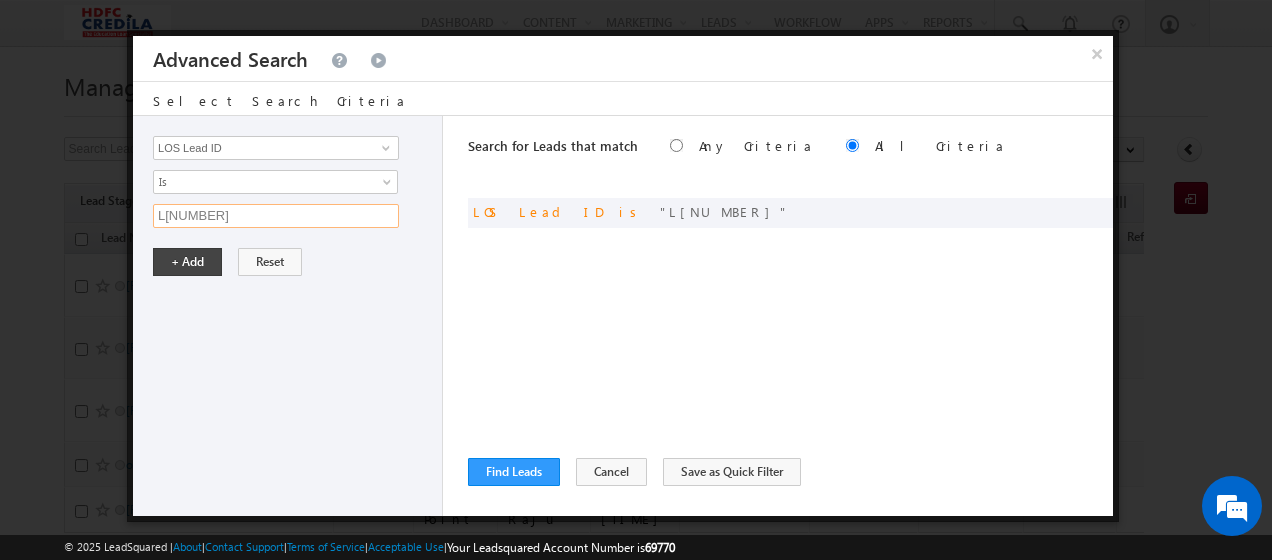 paste on "218000001" 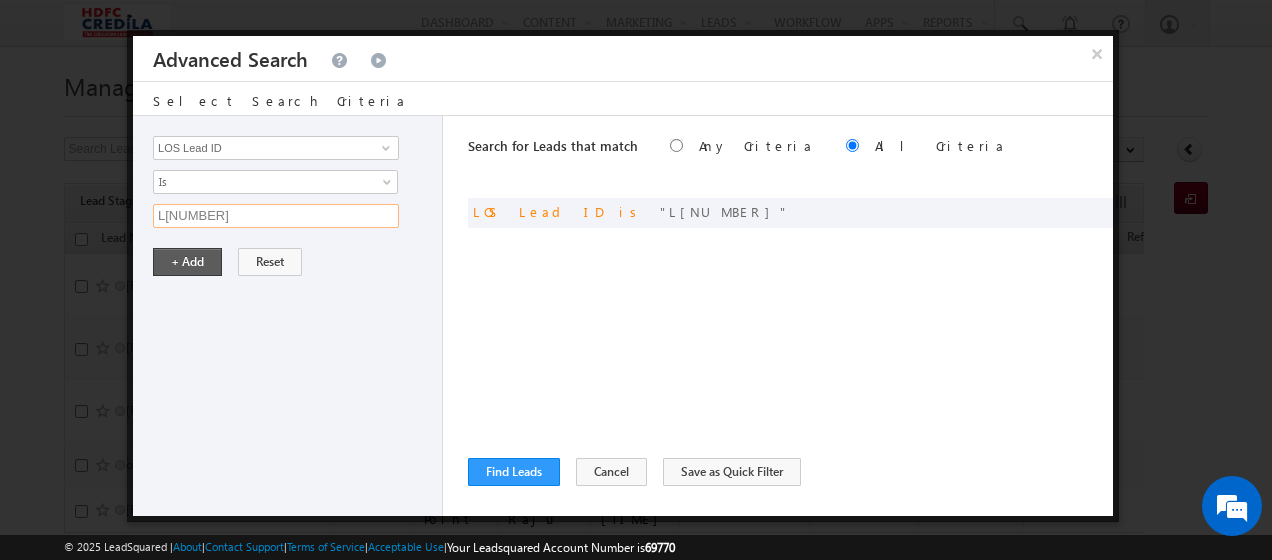 type on "[NUMBER]" 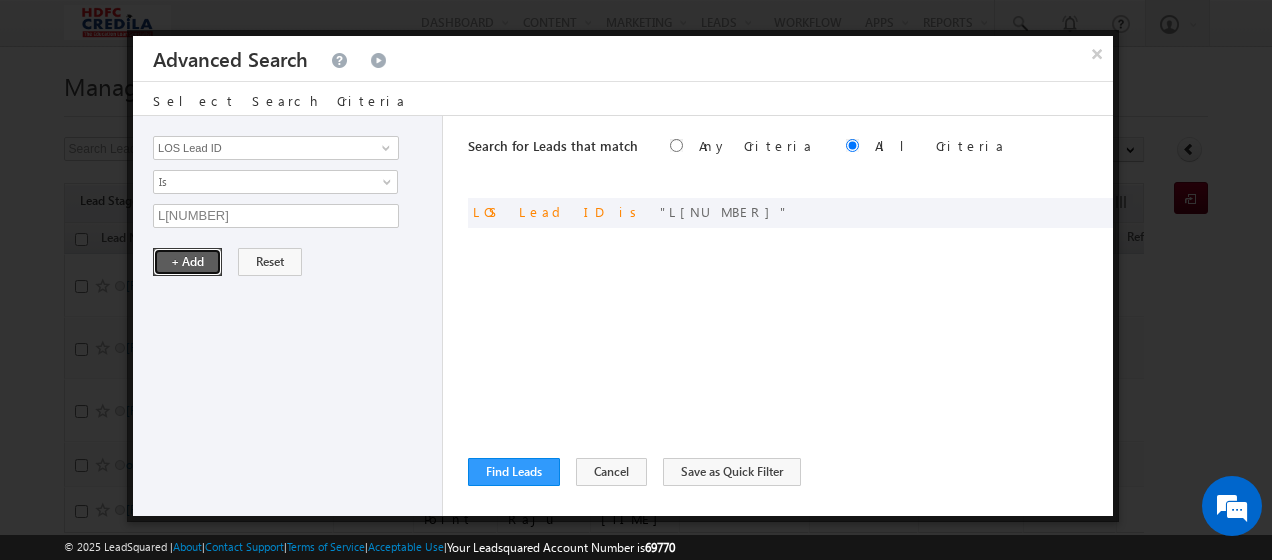 click on "+ Add" at bounding box center [187, 262] 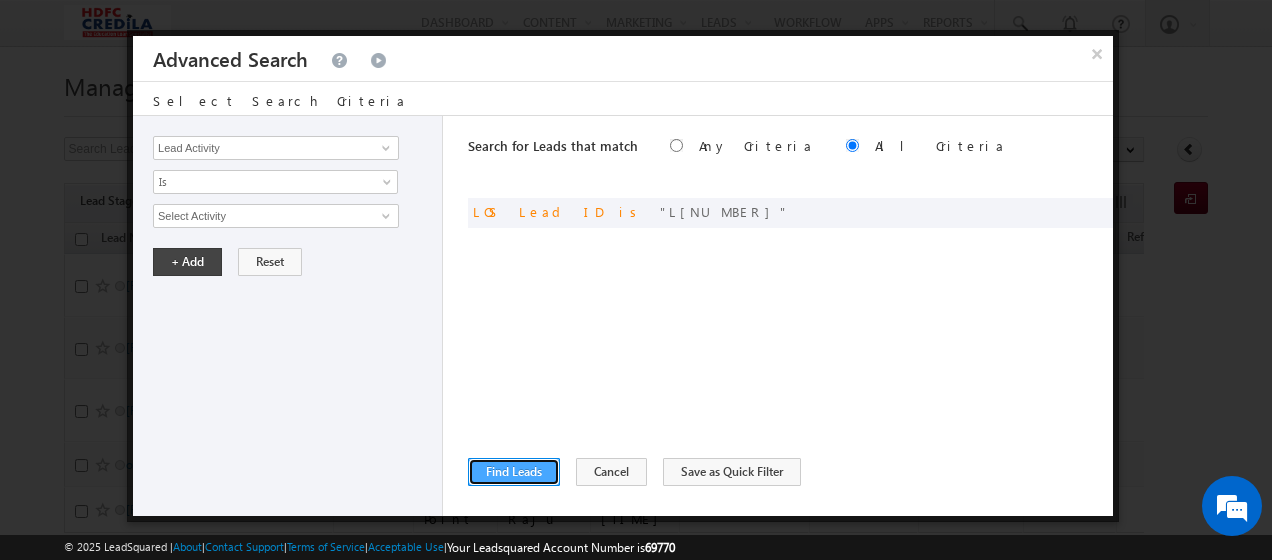 click on "Find Leads" at bounding box center (514, 472) 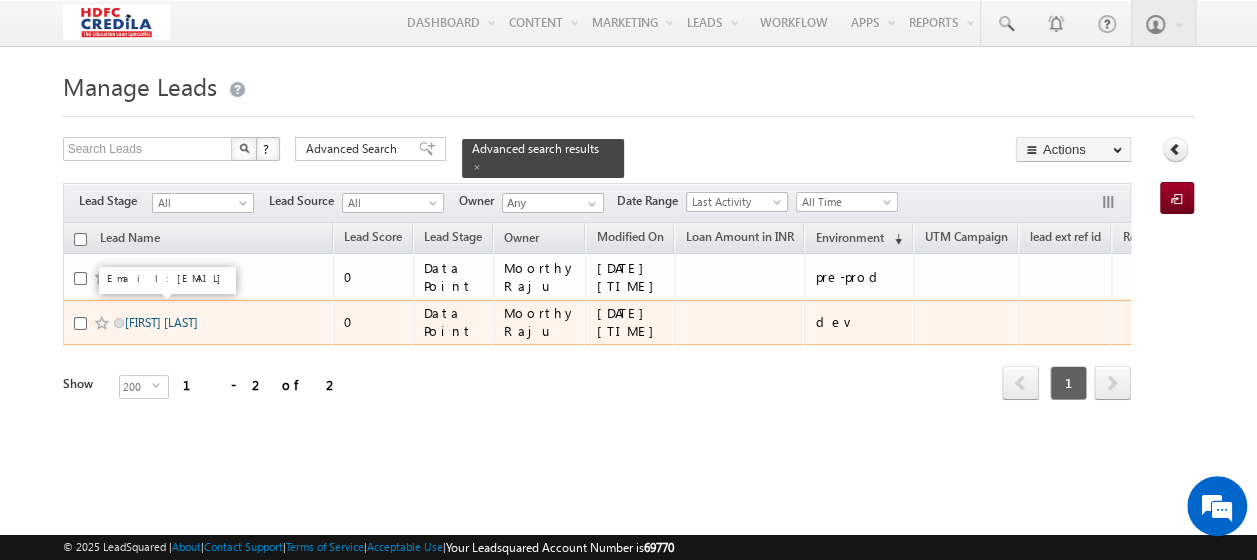 click on "[FIRST]" at bounding box center [161, 322] 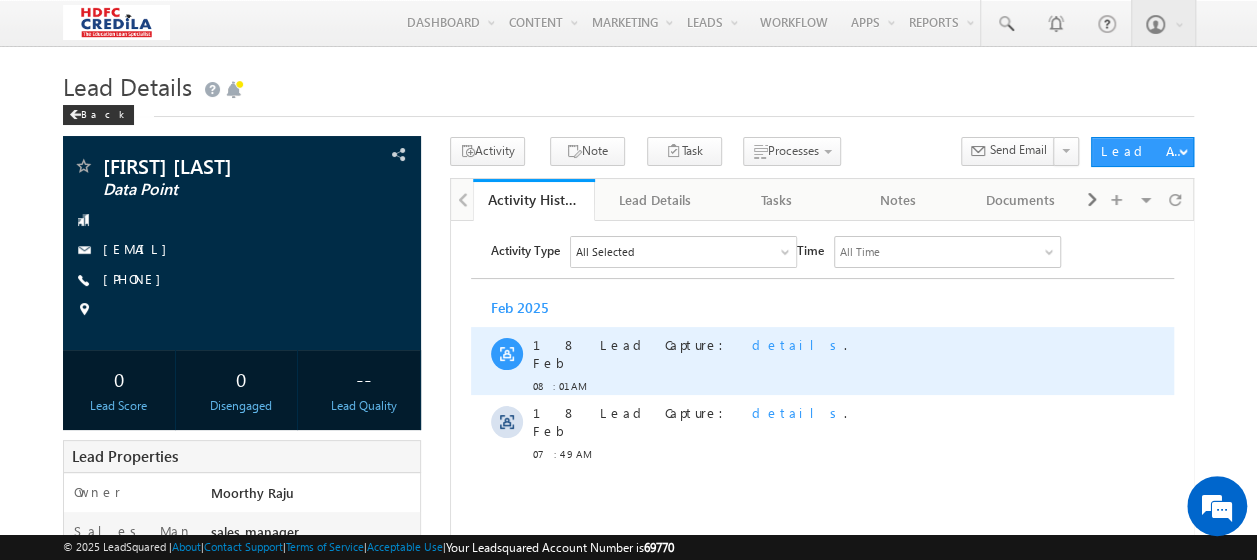 scroll, scrollTop: 0, scrollLeft: 0, axis: both 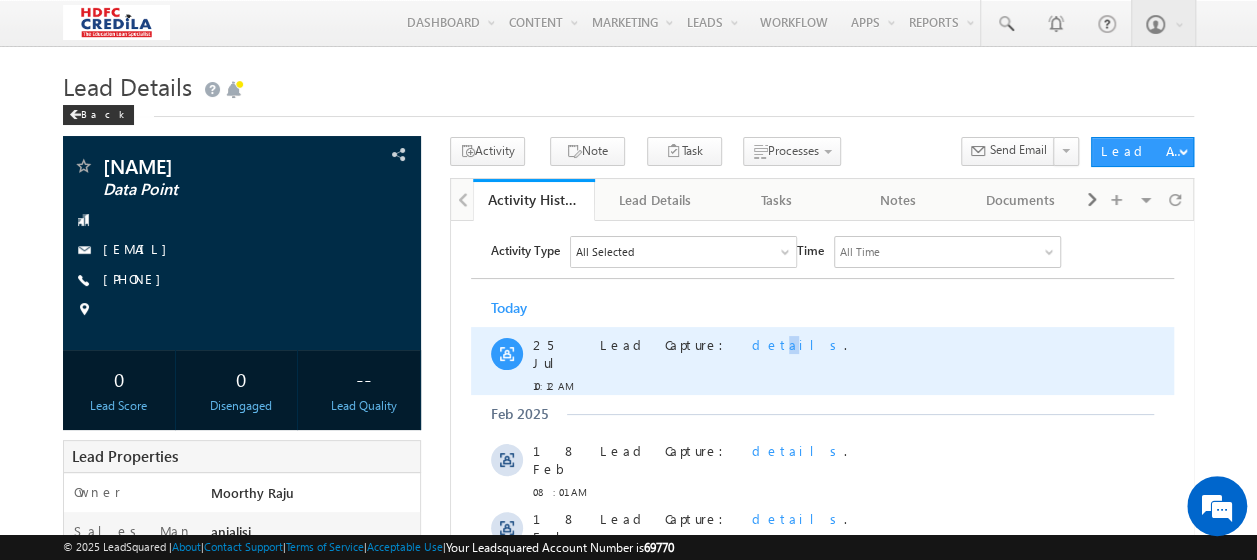 click on "details" at bounding box center [797, 343] 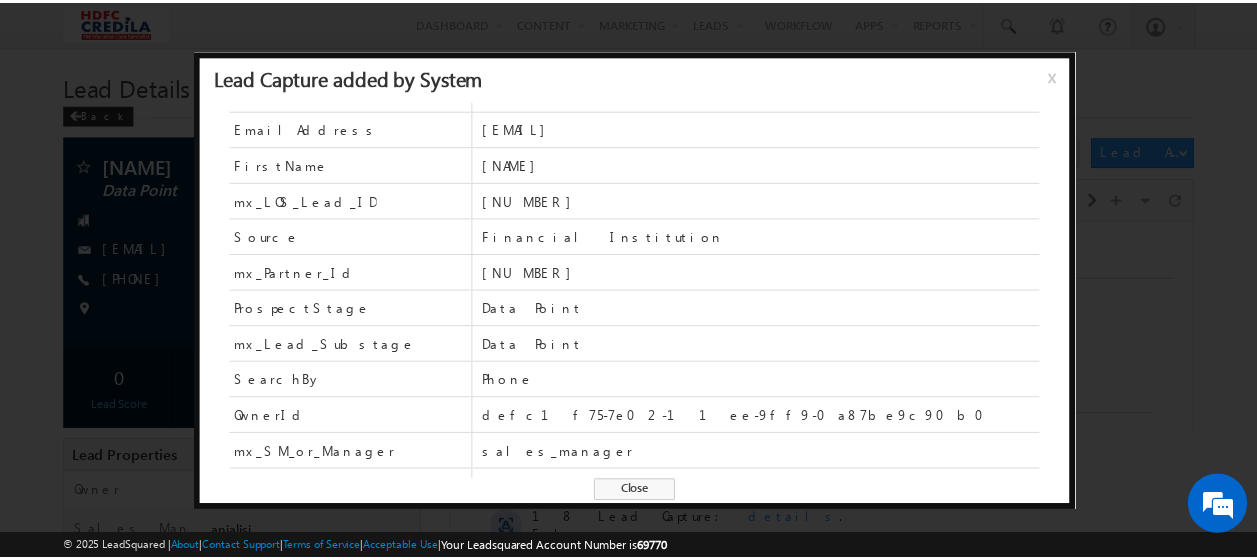 scroll, scrollTop: 0, scrollLeft: 0, axis: both 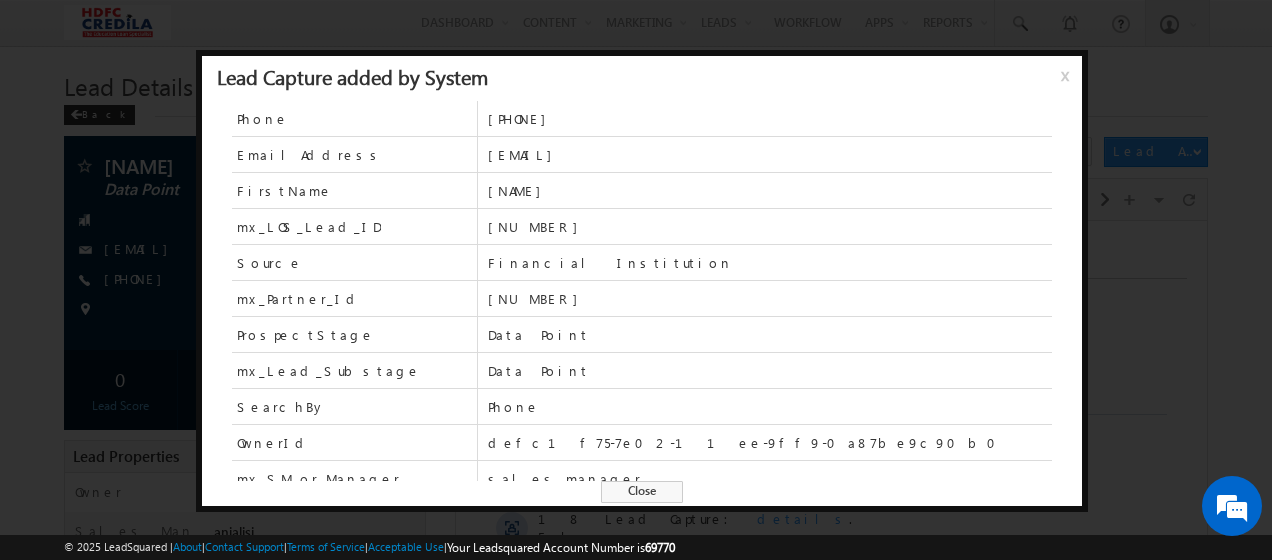 click on "x" at bounding box center [1069, 83] 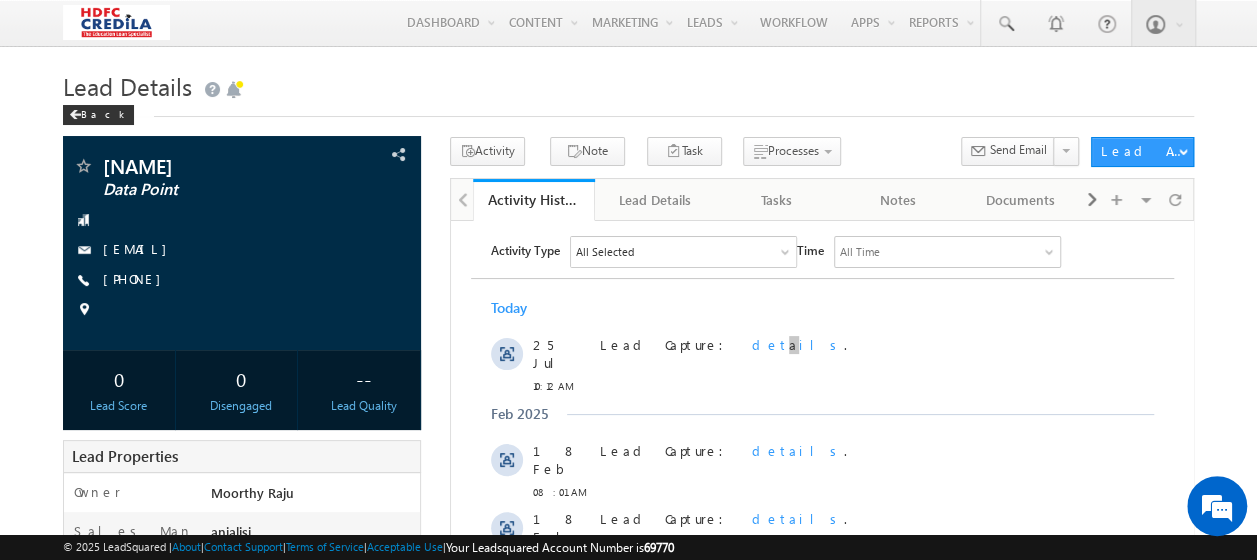 scroll, scrollTop: 0, scrollLeft: 0, axis: both 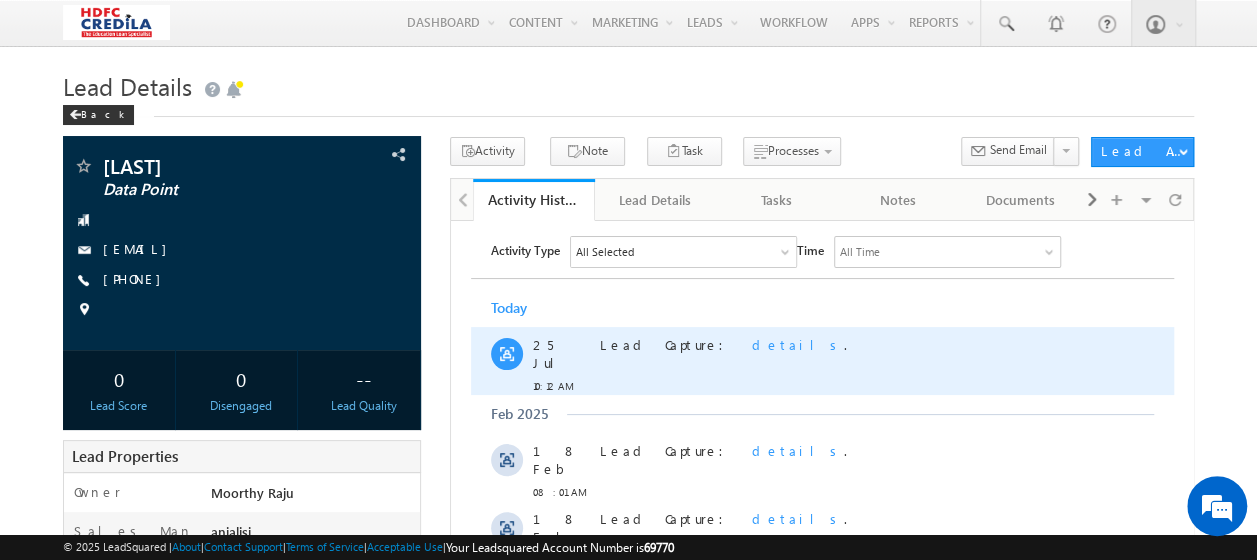 click on "details" at bounding box center [797, 343] 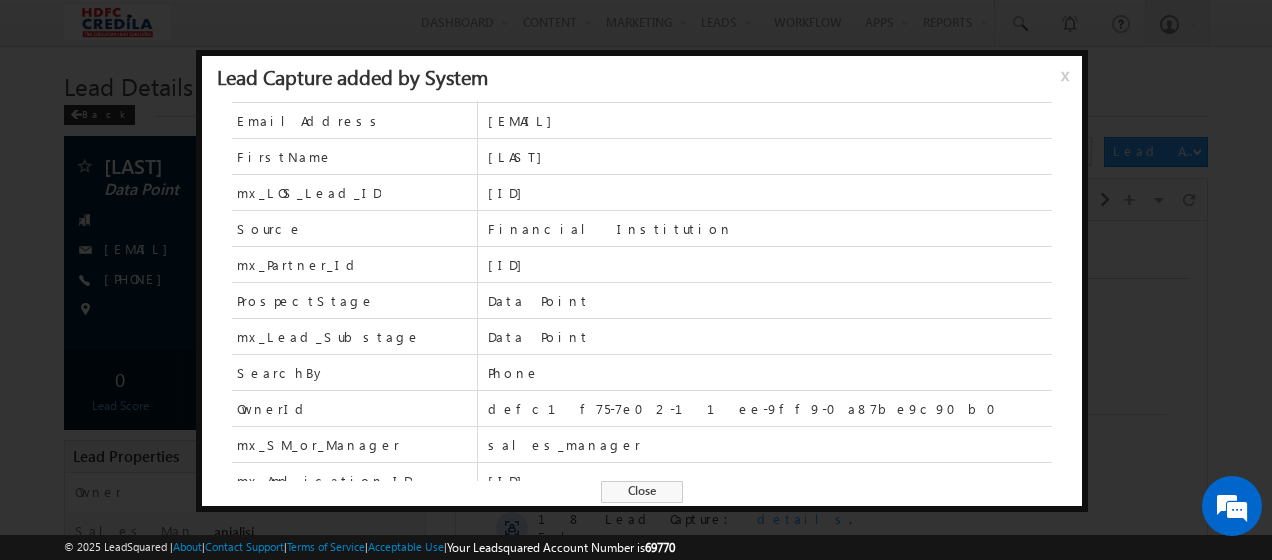 scroll, scrollTop: 82, scrollLeft: 0, axis: vertical 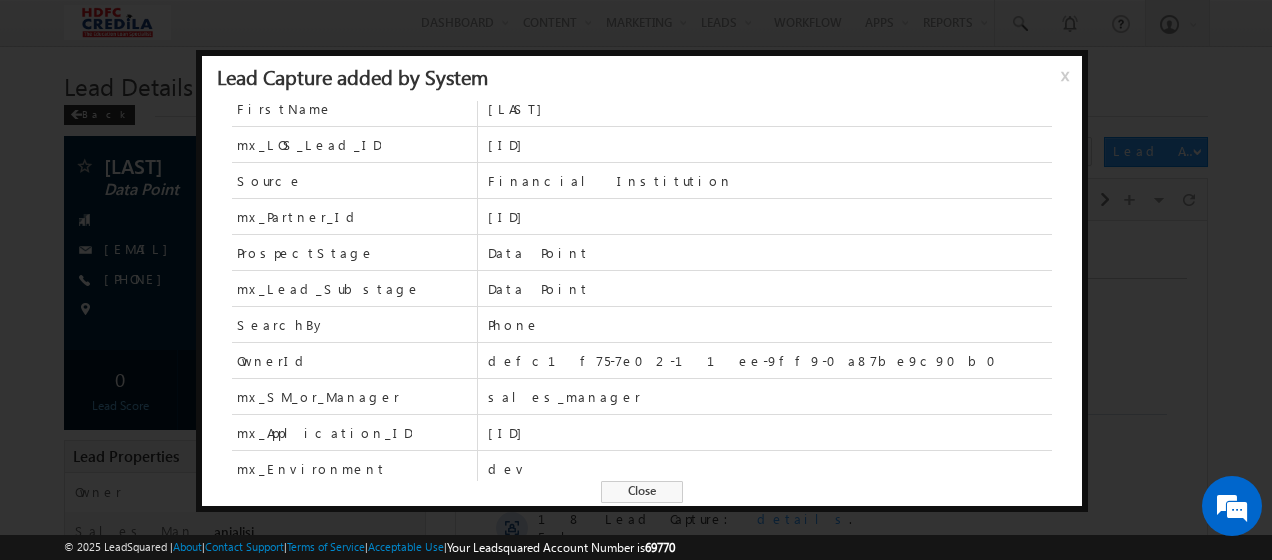click on "Lead Capture added by System
x" at bounding box center [642, 78] 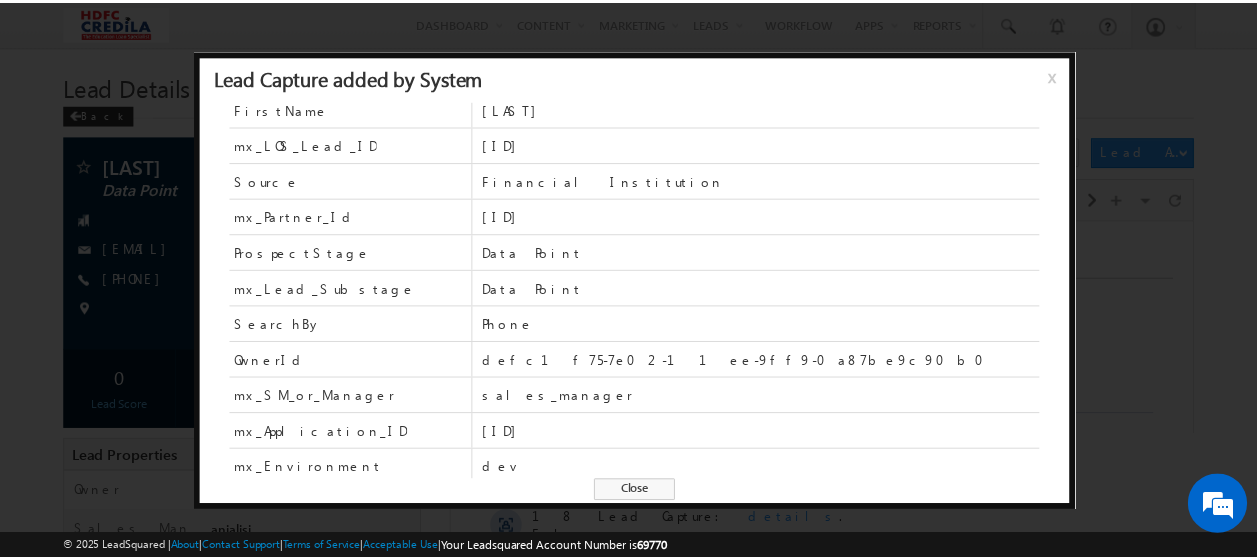 scroll, scrollTop: 0, scrollLeft: 0, axis: both 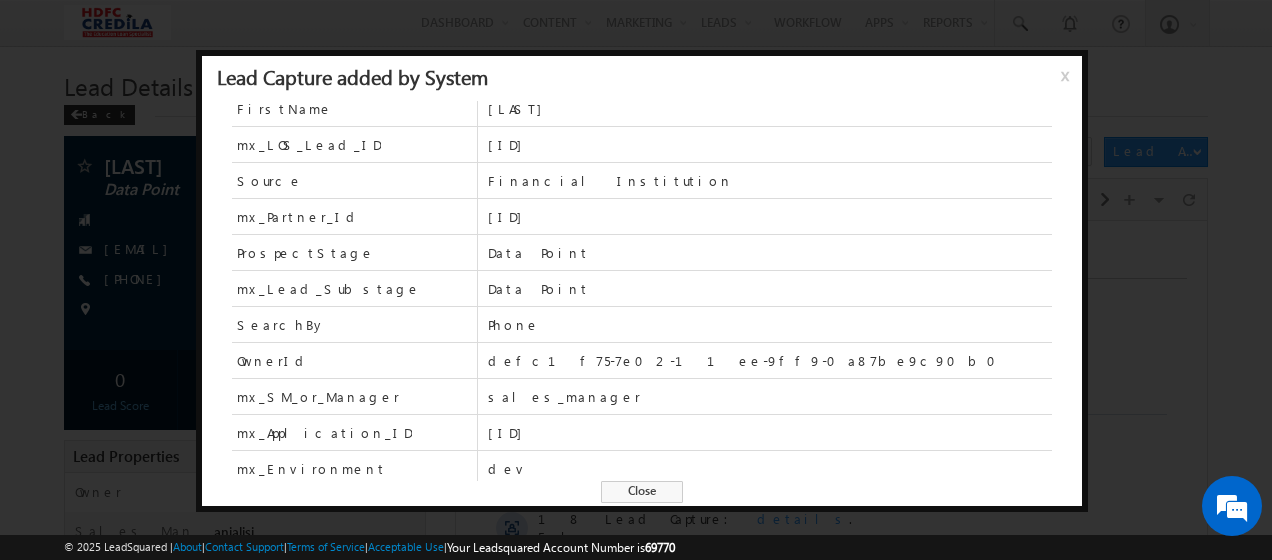 click on "x" at bounding box center (1069, 83) 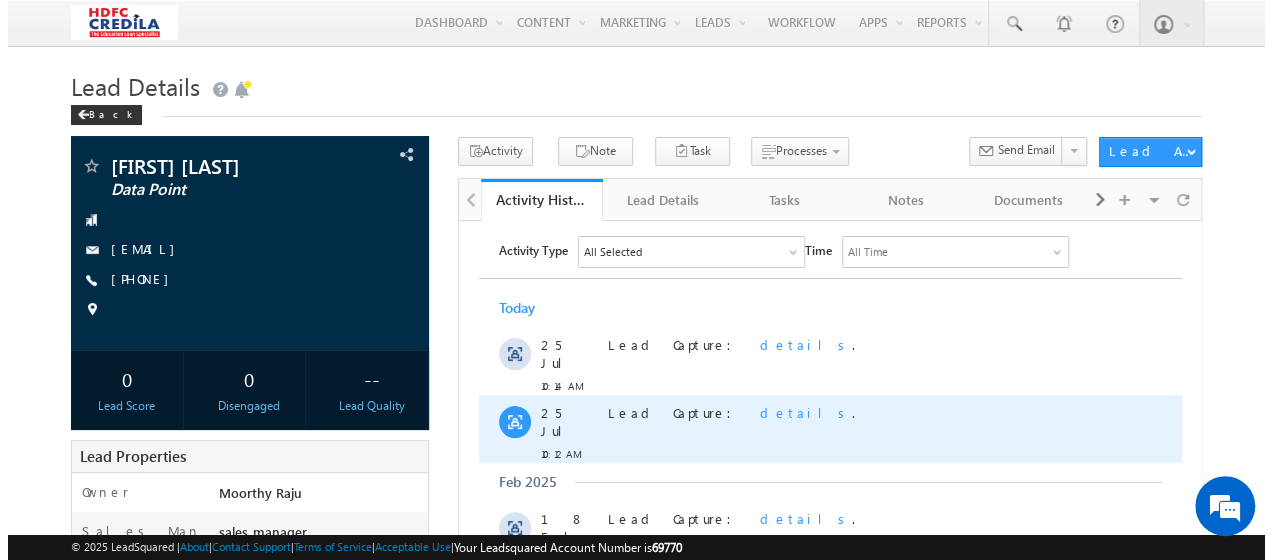 scroll, scrollTop: 0, scrollLeft: 0, axis: both 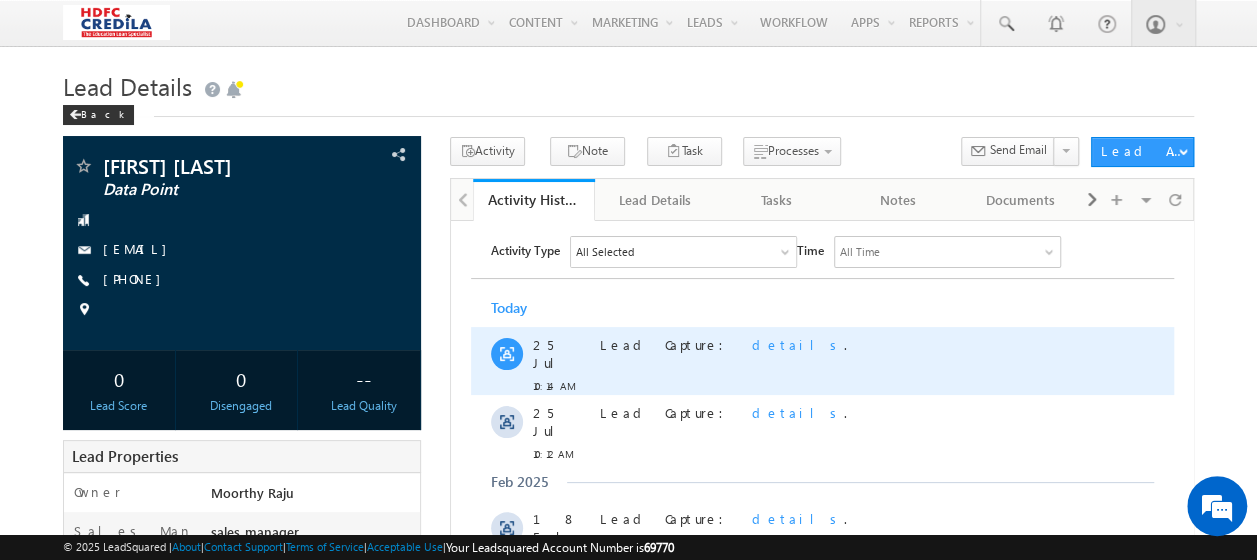 click on "details" at bounding box center (797, 343) 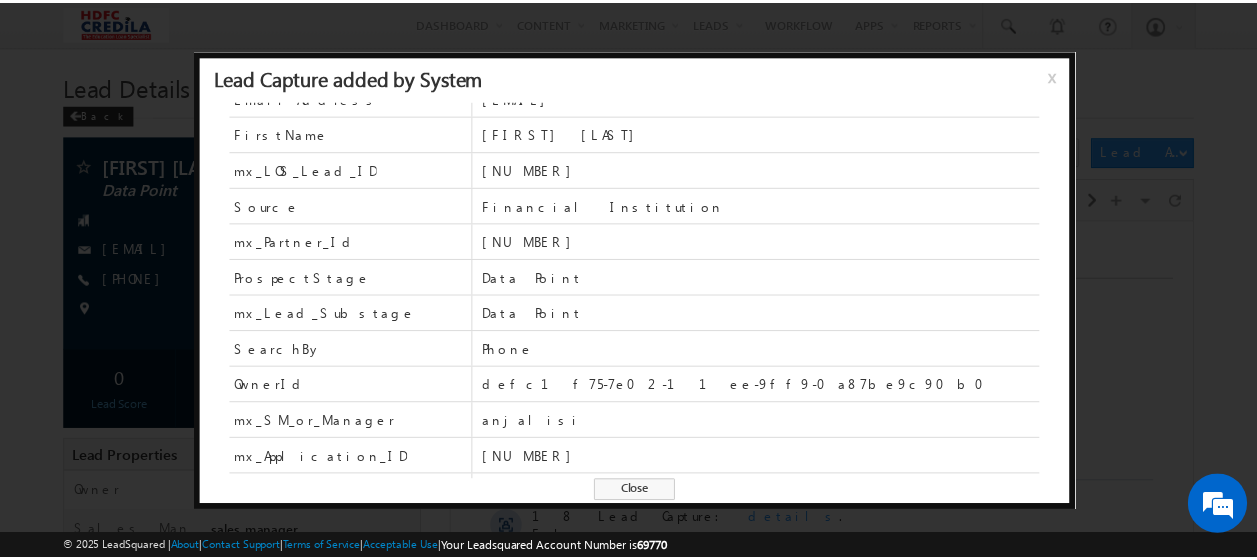 scroll, scrollTop: 82, scrollLeft: 0, axis: vertical 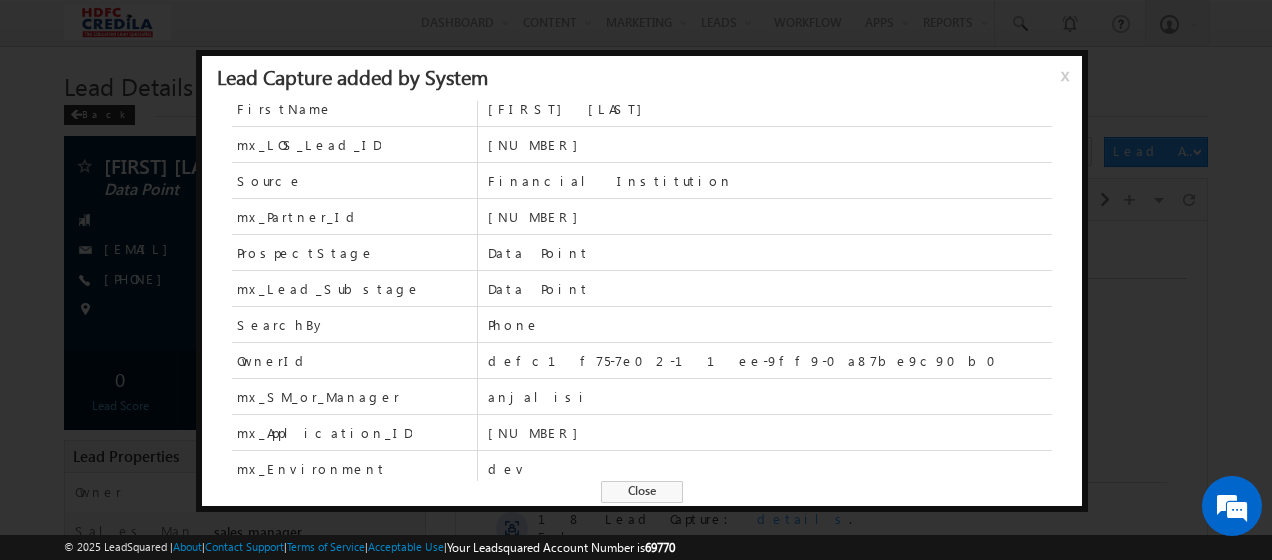 click on "x" at bounding box center (1069, 83) 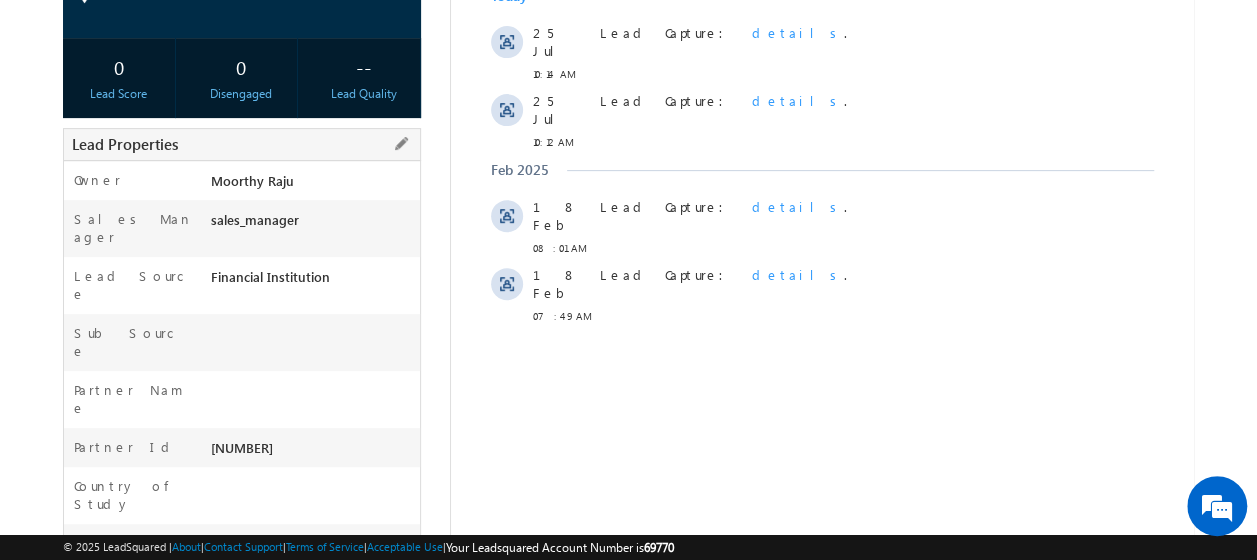 scroll, scrollTop: 300, scrollLeft: 0, axis: vertical 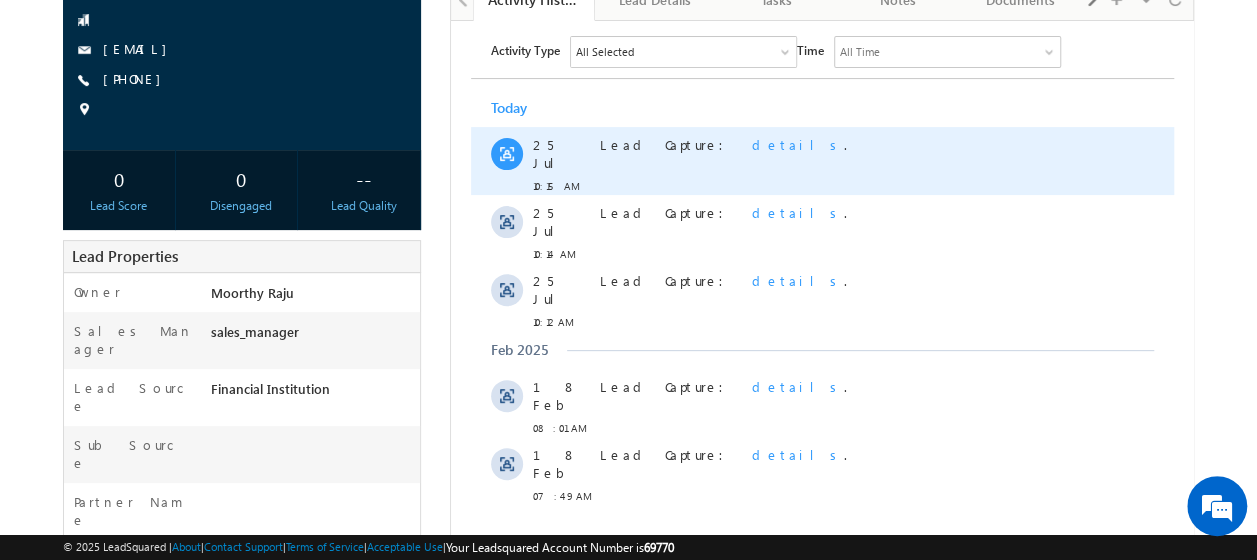 click on "details" at bounding box center [797, 143] 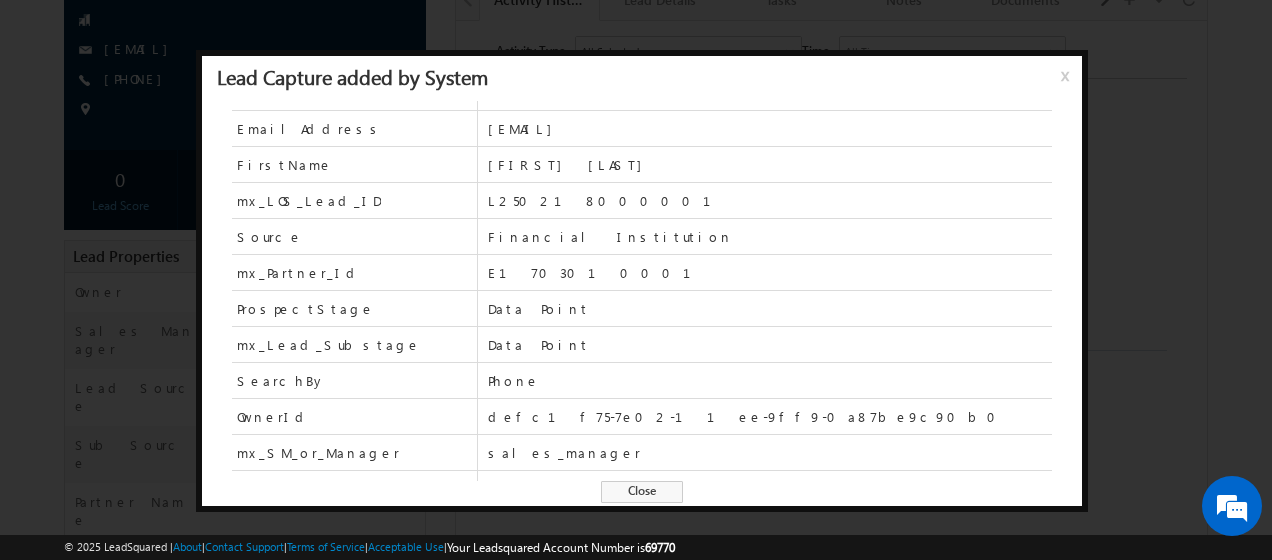 scroll, scrollTop: 0, scrollLeft: 0, axis: both 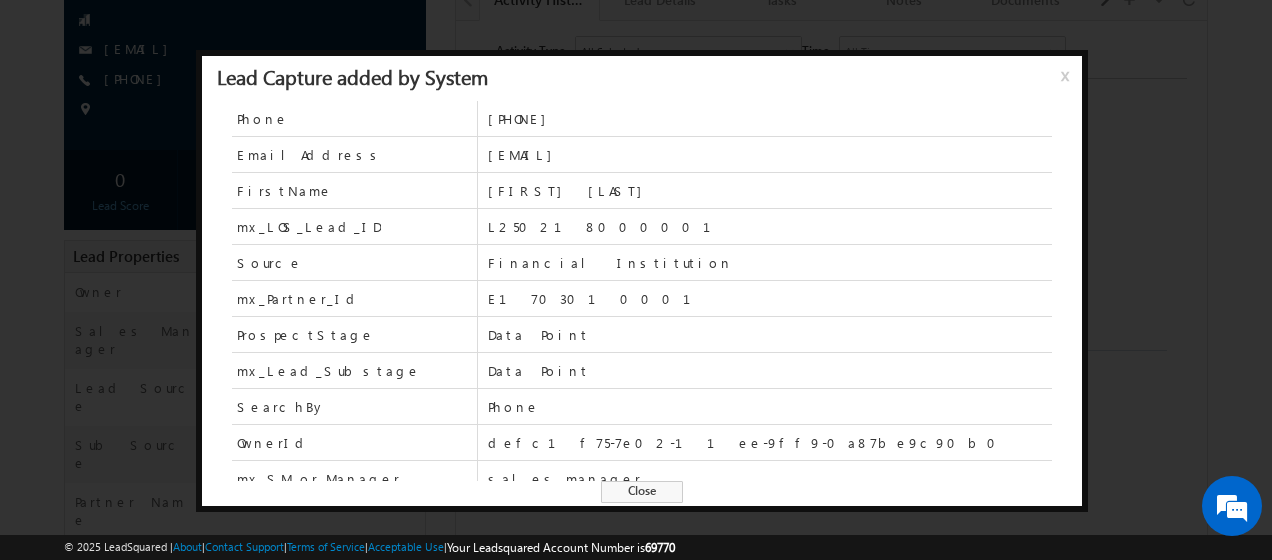 click on "Lead Capture added by System
x" at bounding box center [642, 78] 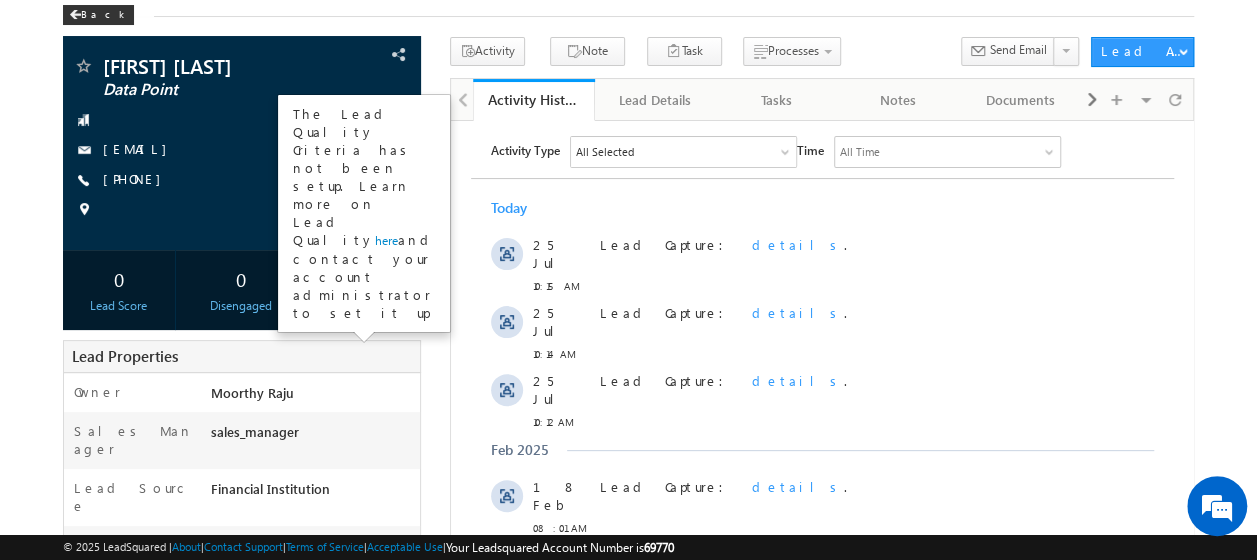 scroll, scrollTop: 0, scrollLeft: 0, axis: both 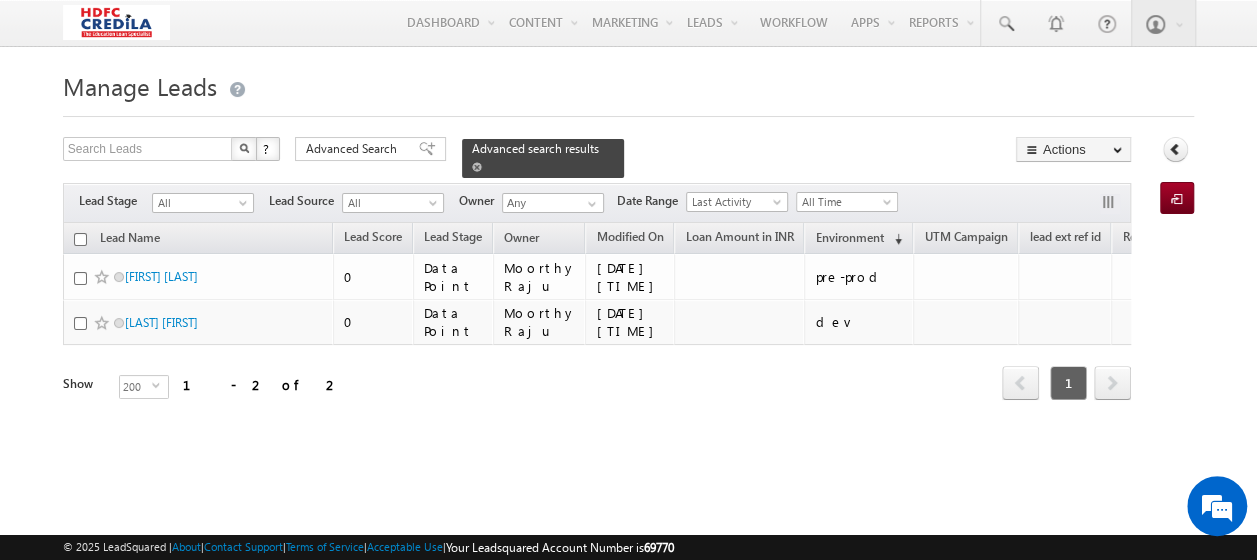 click at bounding box center (477, 167) 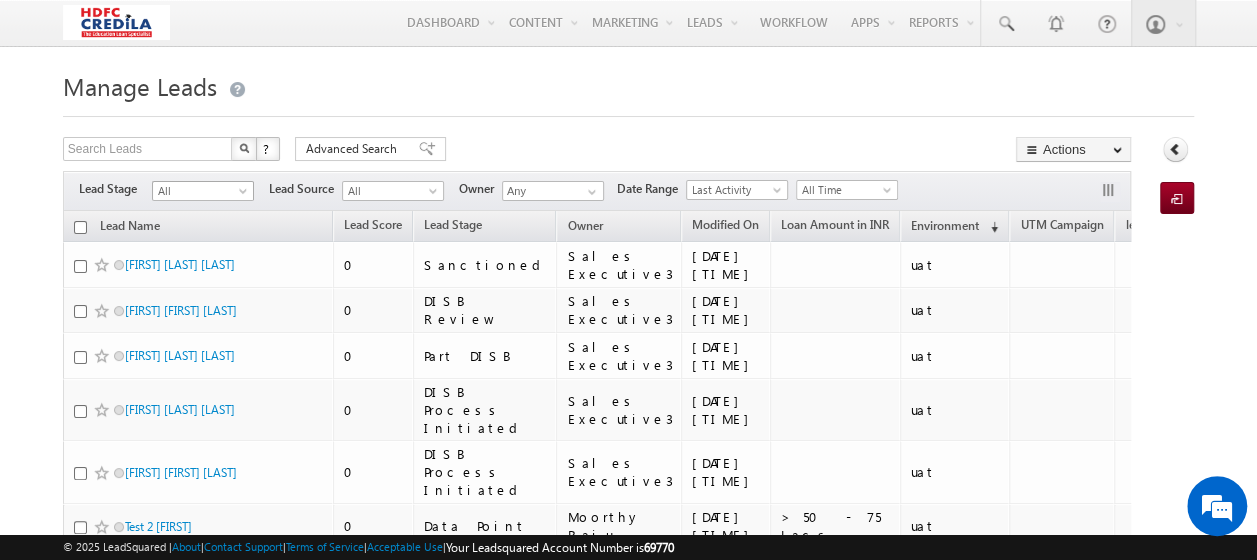 click on "All" at bounding box center [200, 191] 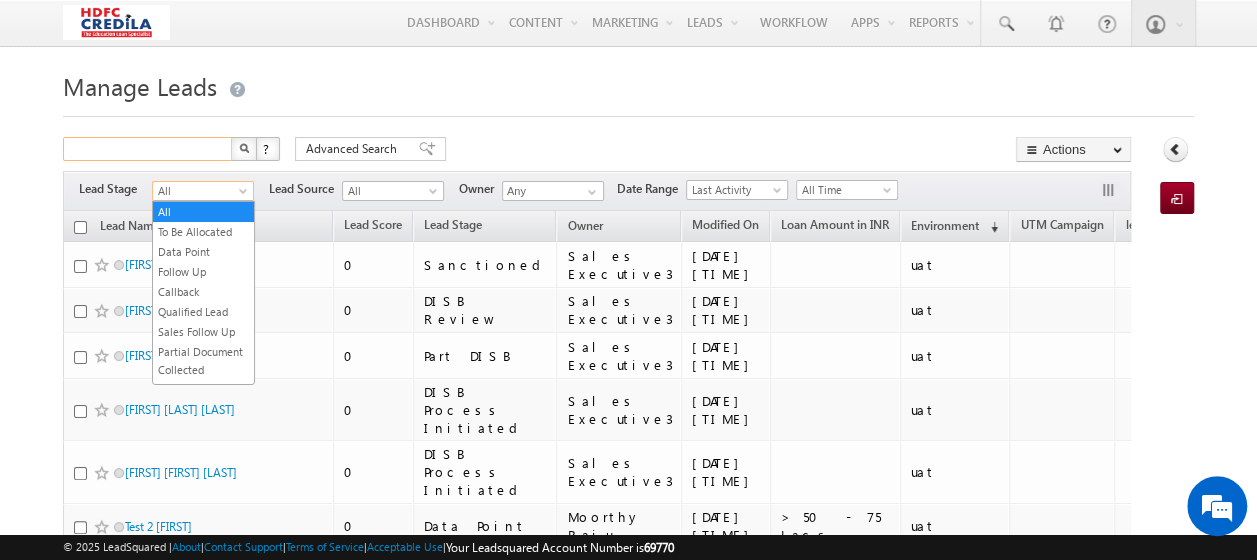 click at bounding box center (148, 149) 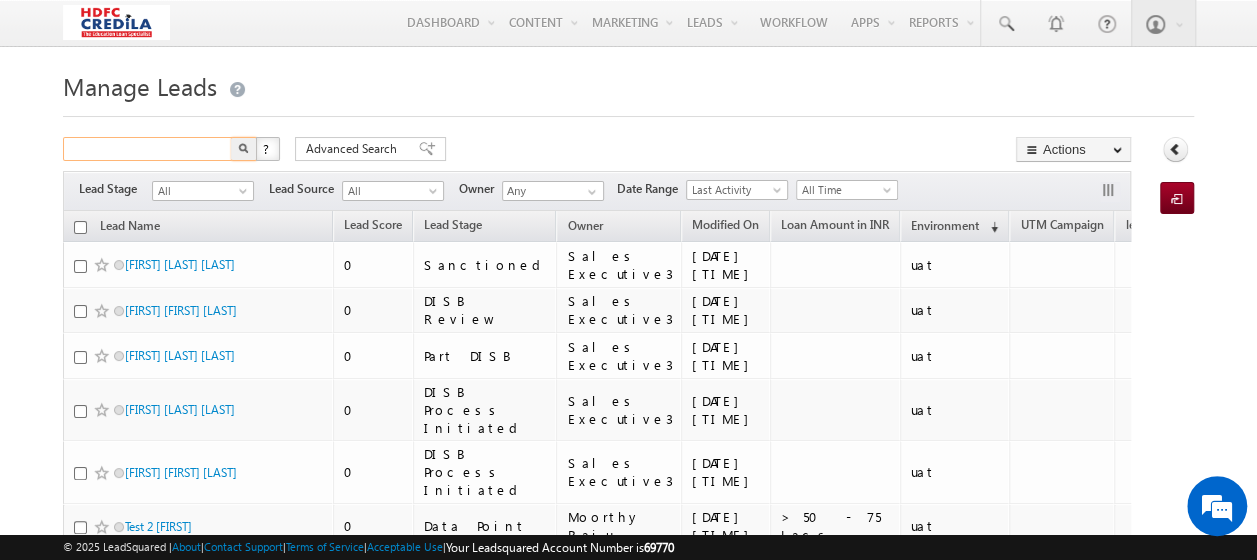 paste on "[NUMBER]" 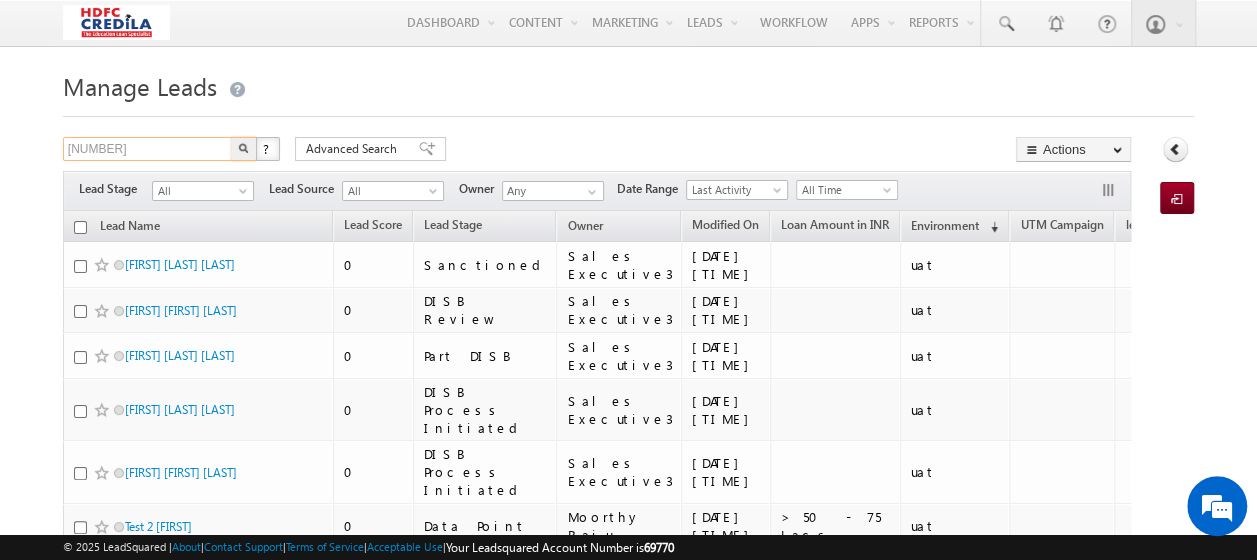 type on "[NUMBER]" 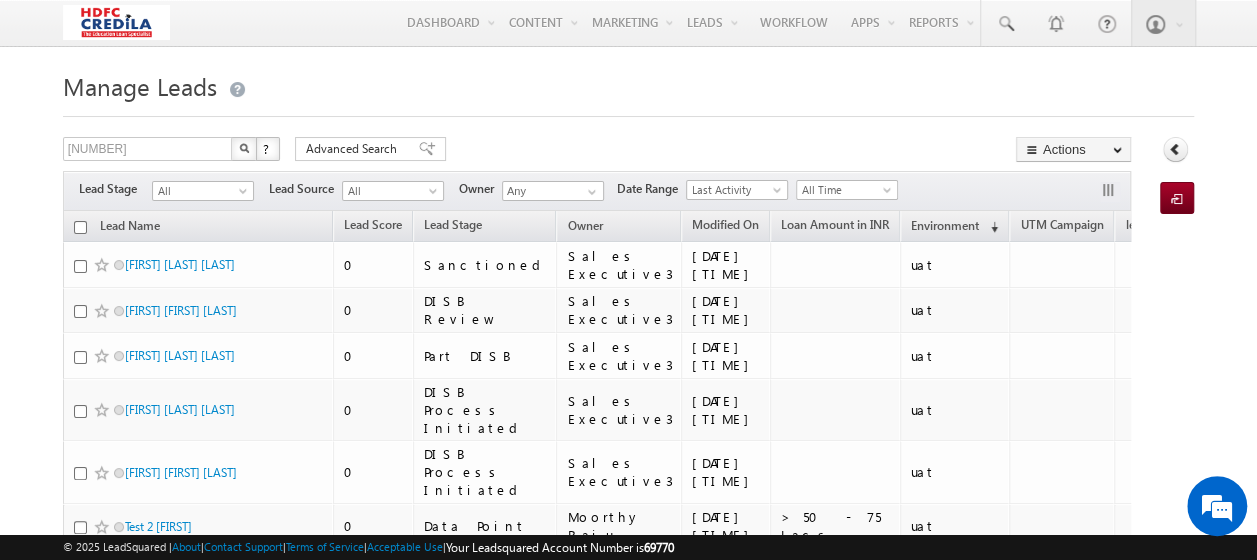 click at bounding box center [244, 149] 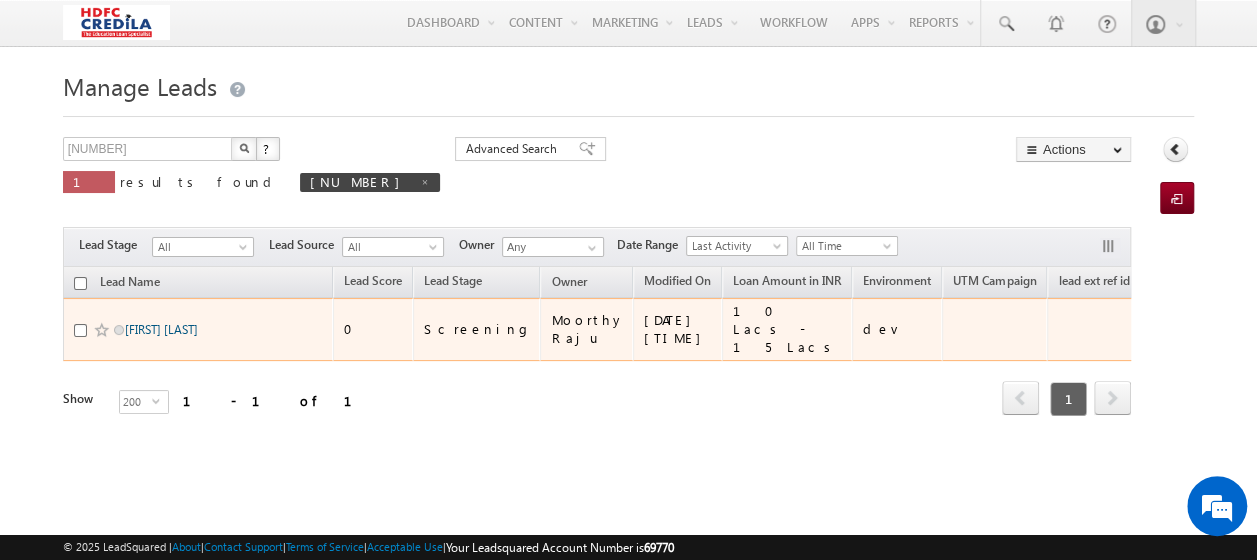click on "[FIRST] [LAST]" at bounding box center [161, 329] 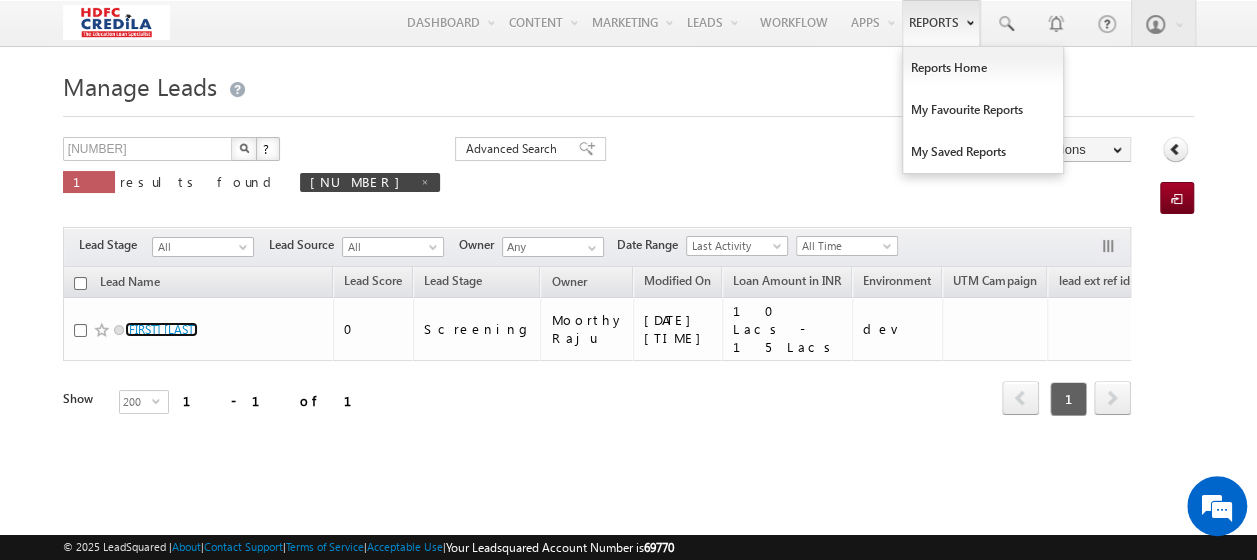 scroll, scrollTop: 0, scrollLeft: 0, axis: both 